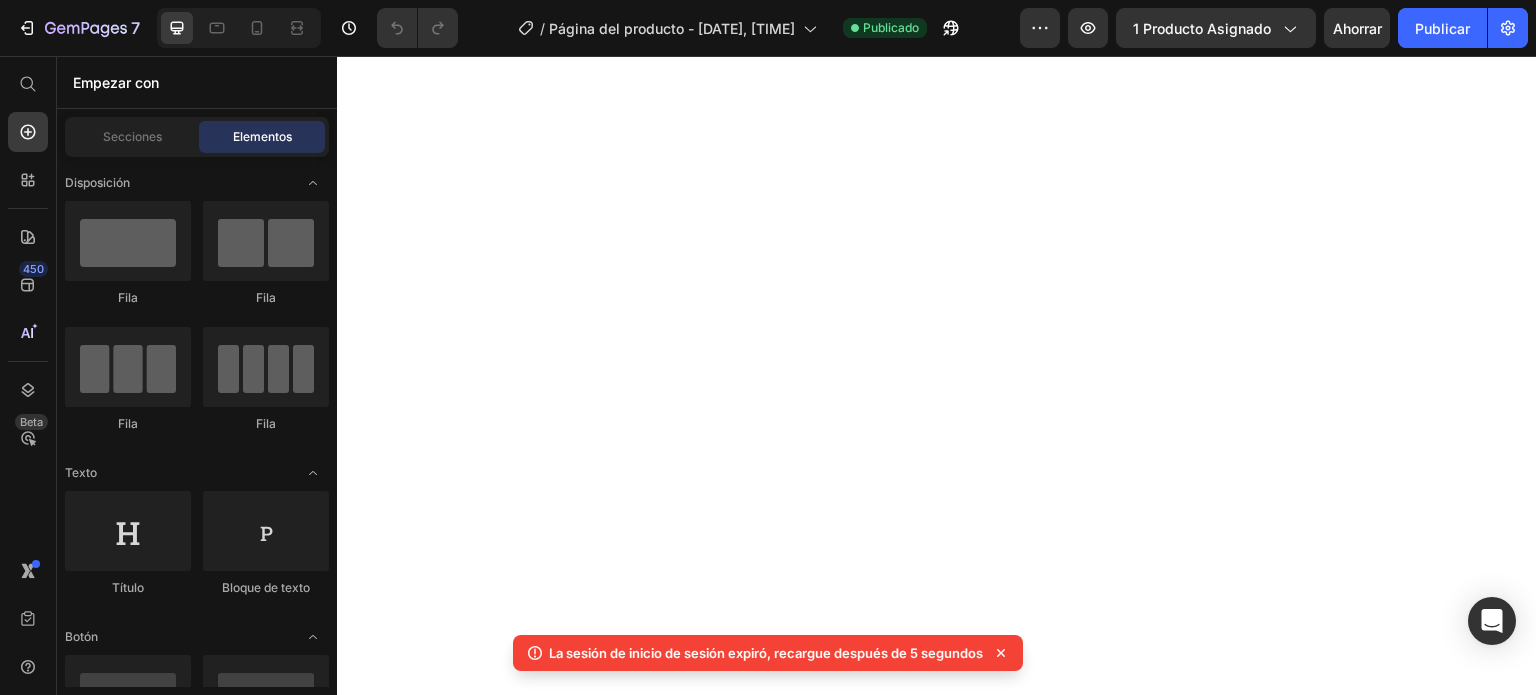 scroll, scrollTop: 0, scrollLeft: 0, axis: both 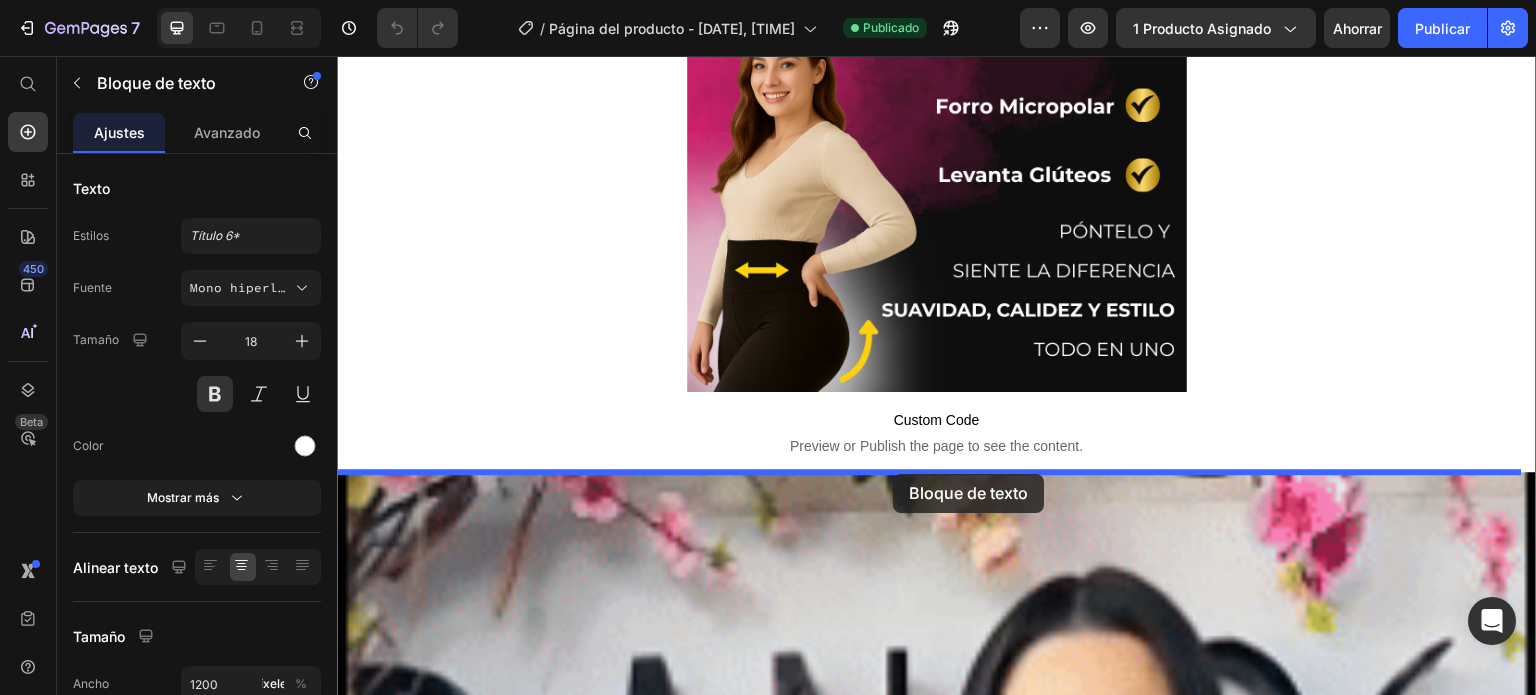 drag, startPoint x: 968, startPoint y: 287, endPoint x: 893, endPoint y: 474, distance: 201.47952 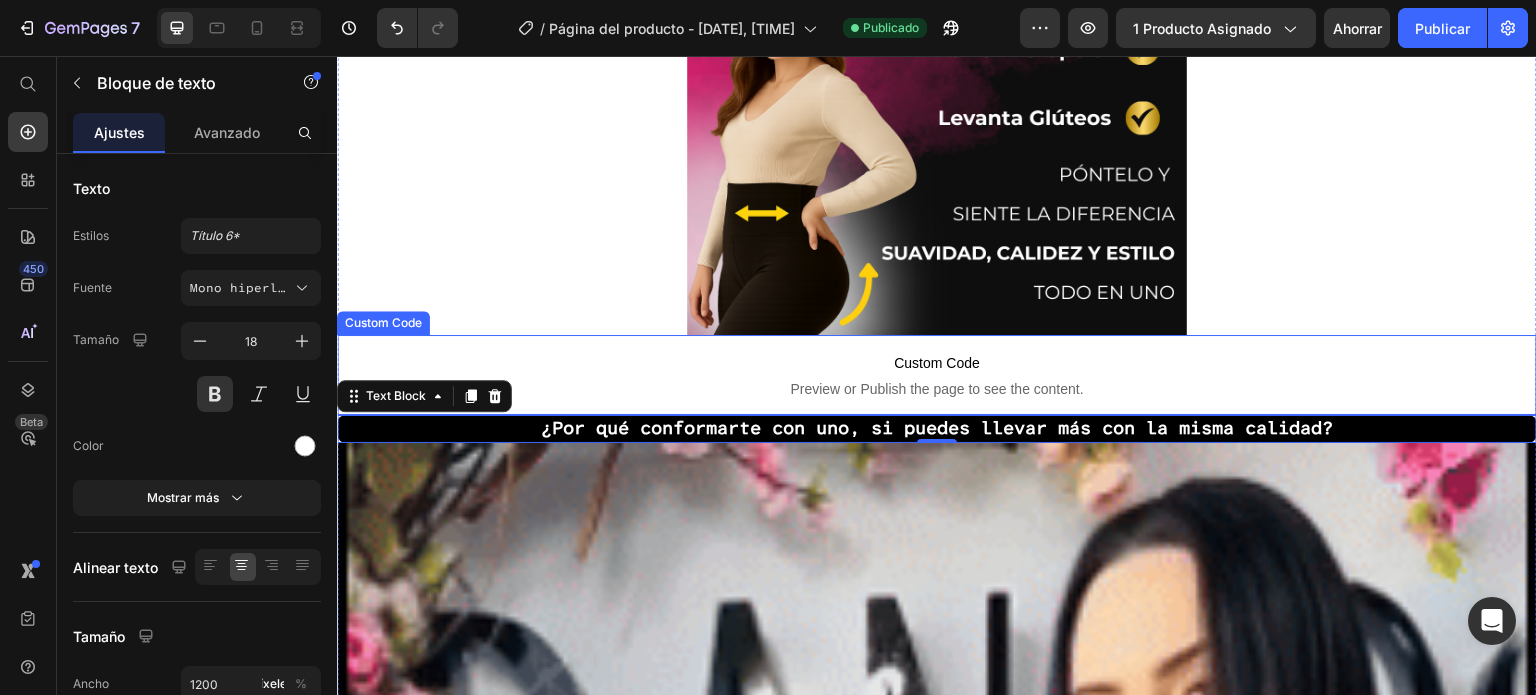 scroll, scrollTop: 588, scrollLeft: 0, axis: vertical 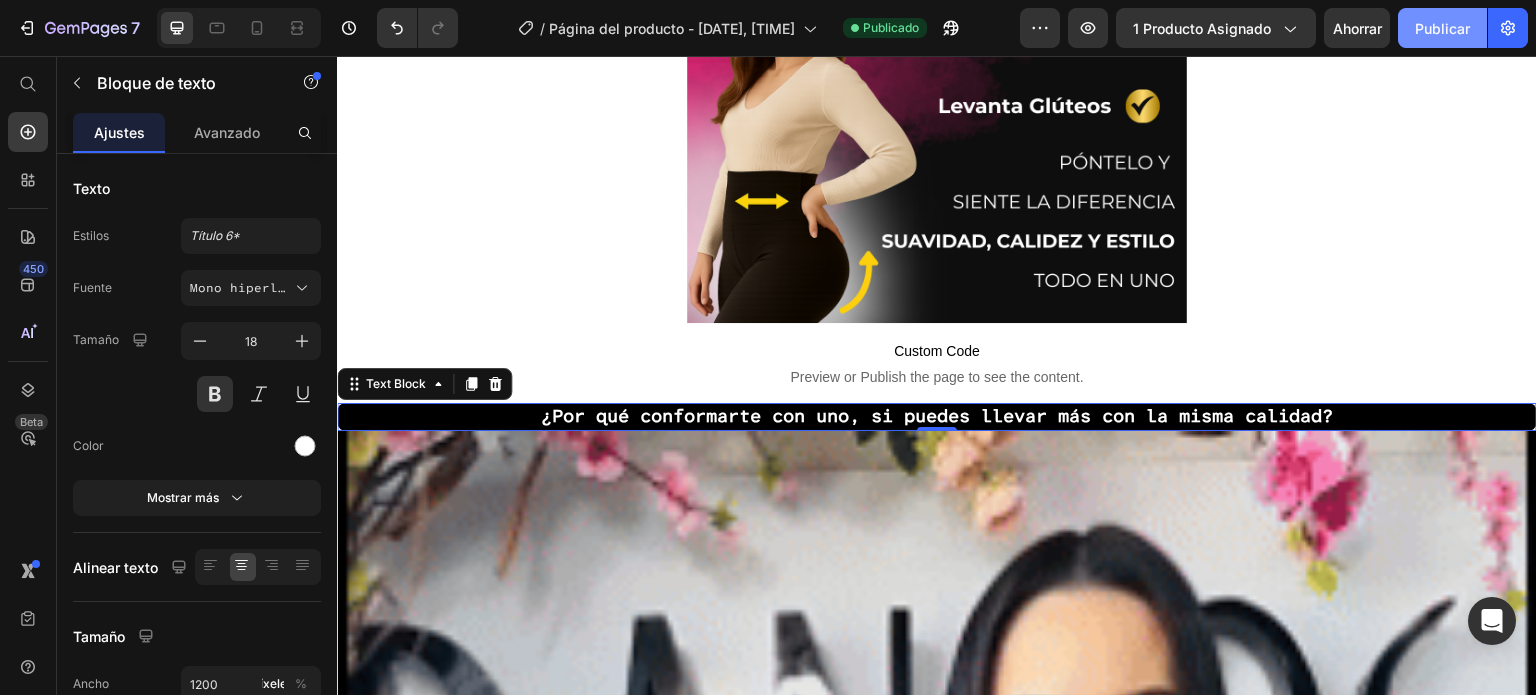 click on "Publicar" at bounding box center [1442, 28] 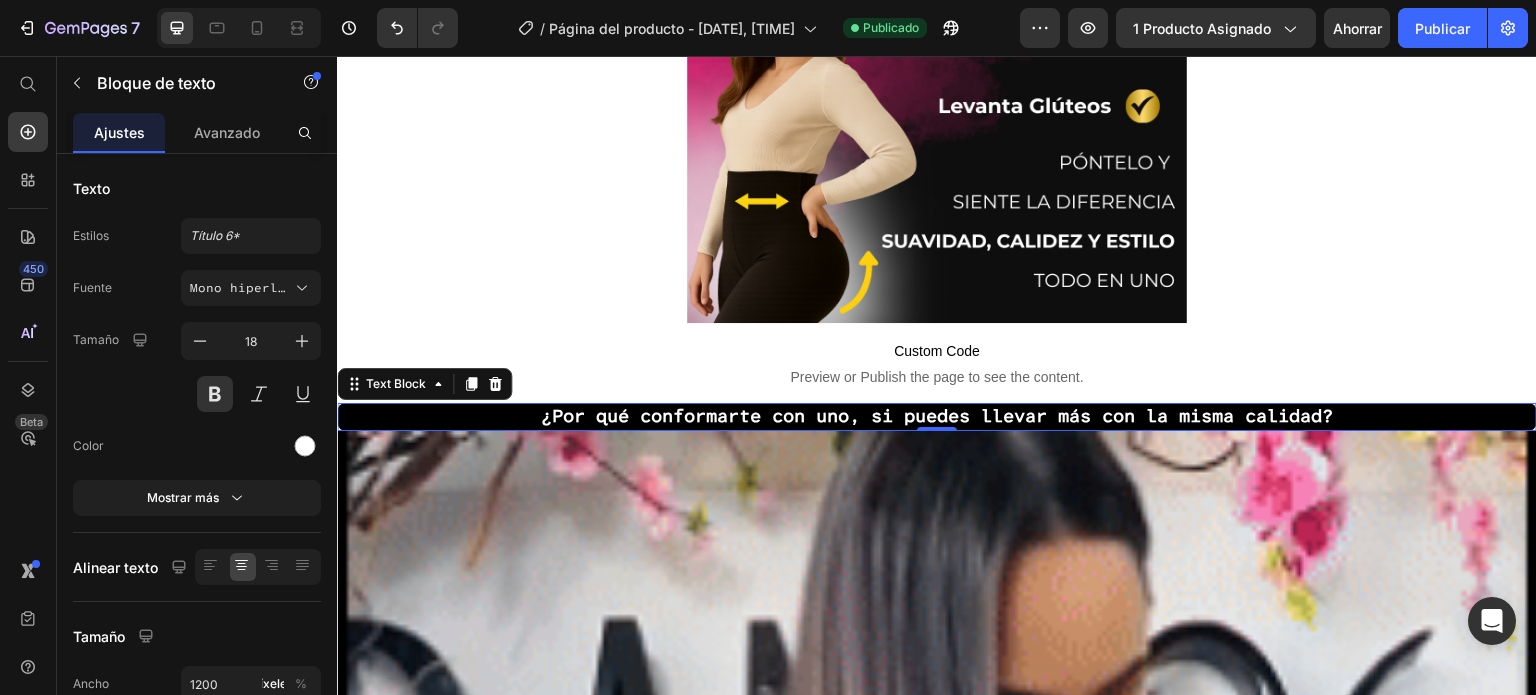 click on "¿Por qué conformarte con uno, si puedes llevar más con la misma calidad?" at bounding box center [937, 416] 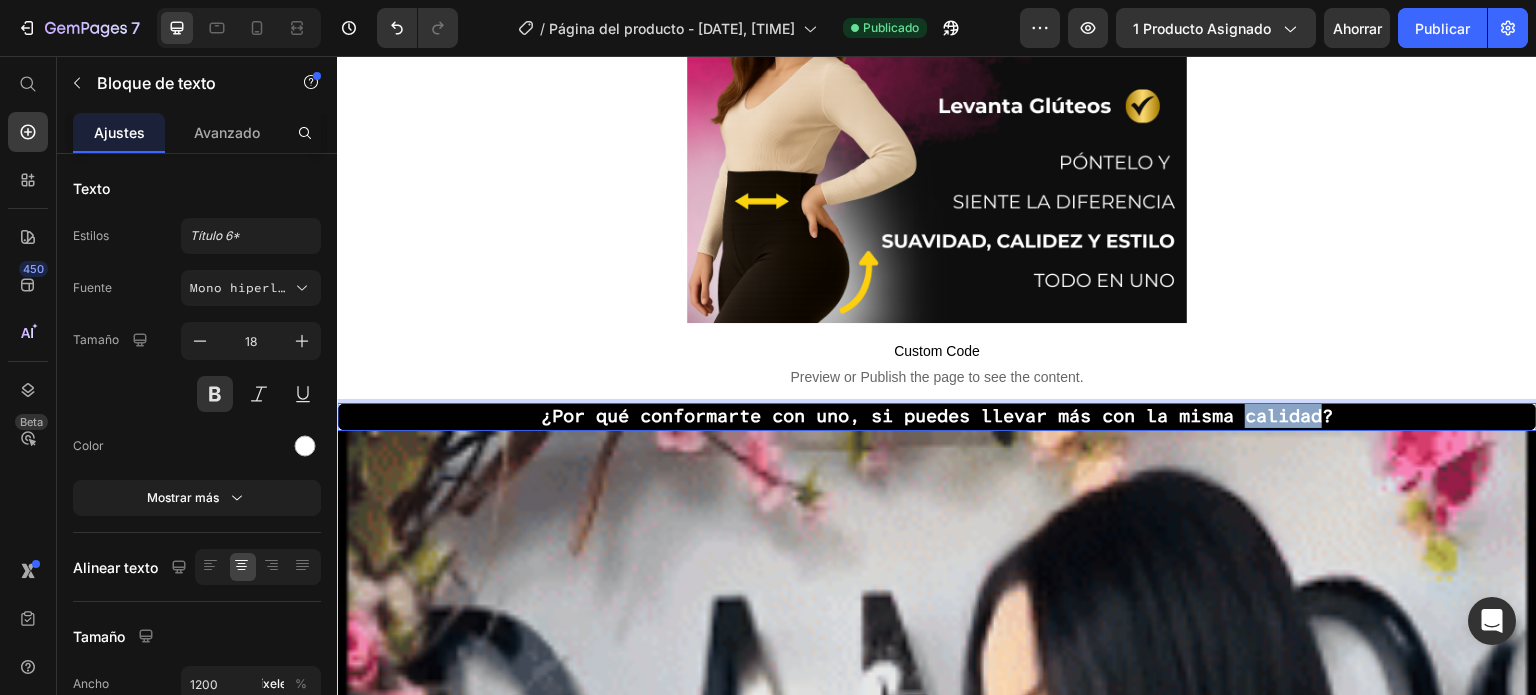 click on "¿Por qué conformarte con uno, si puedes llevar más con la misma calidad?" at bounding box center [937, 416] 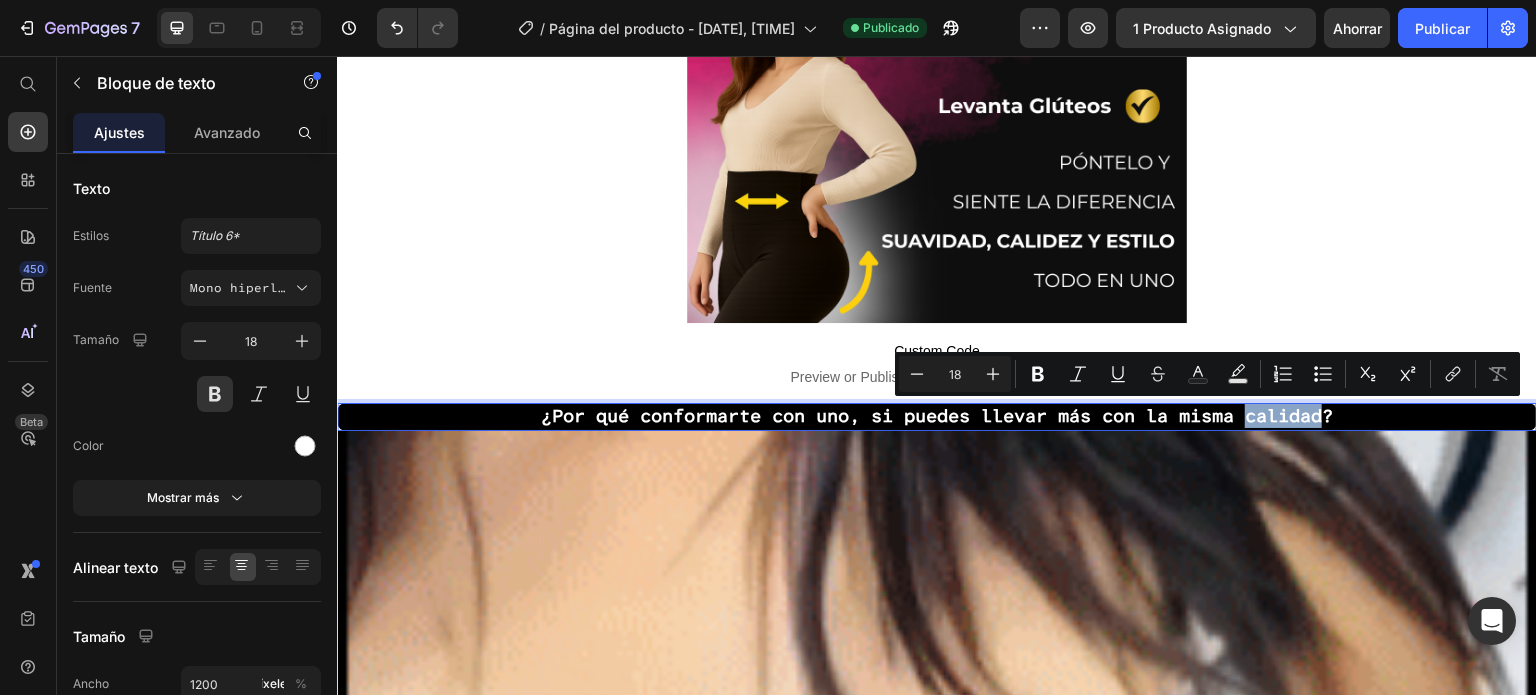 click on "¿Por qué conformarte con uno, si puedes llevar más con la misma calidad?" at bounding box center (937, 416) 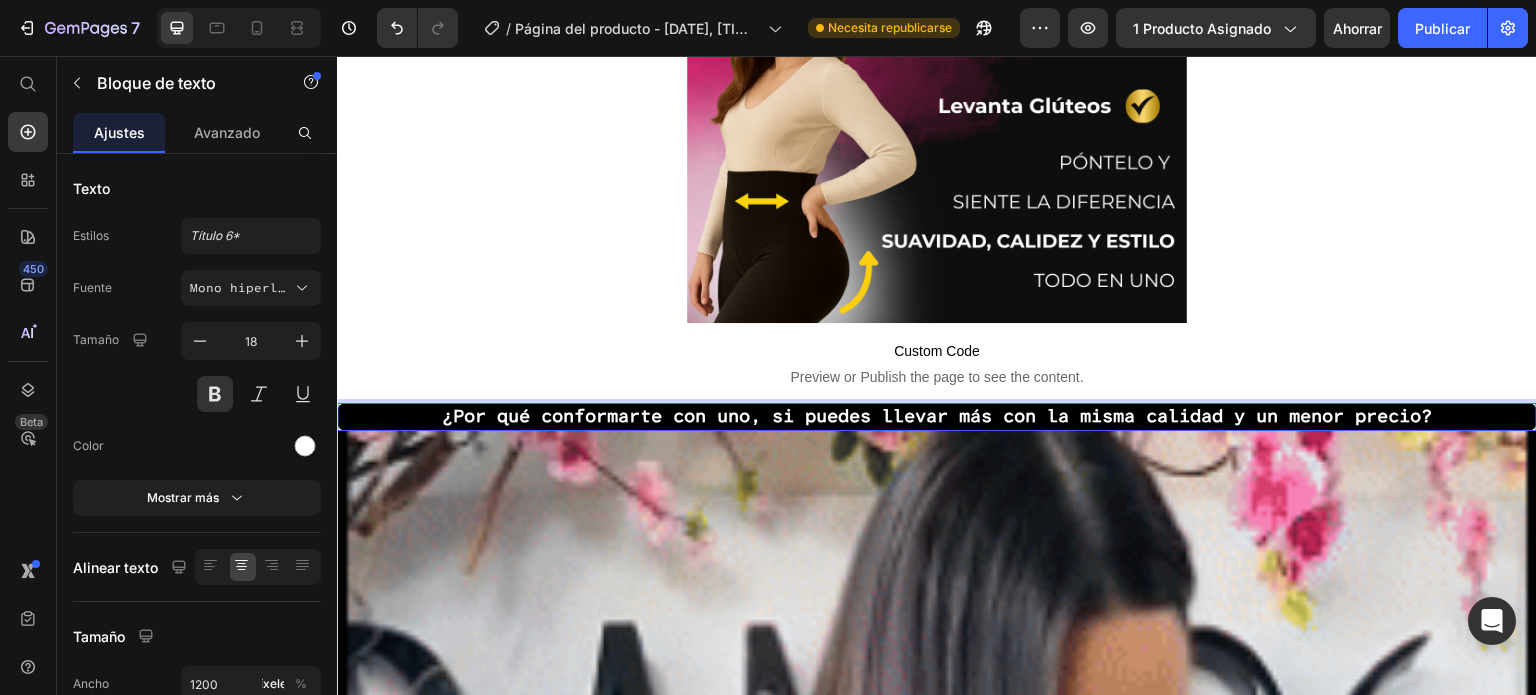 click on "¿Por qué conformarte con uno, si puedes llevar más con la misma calidad y un menor precio?" at bounding box center [937, 416] 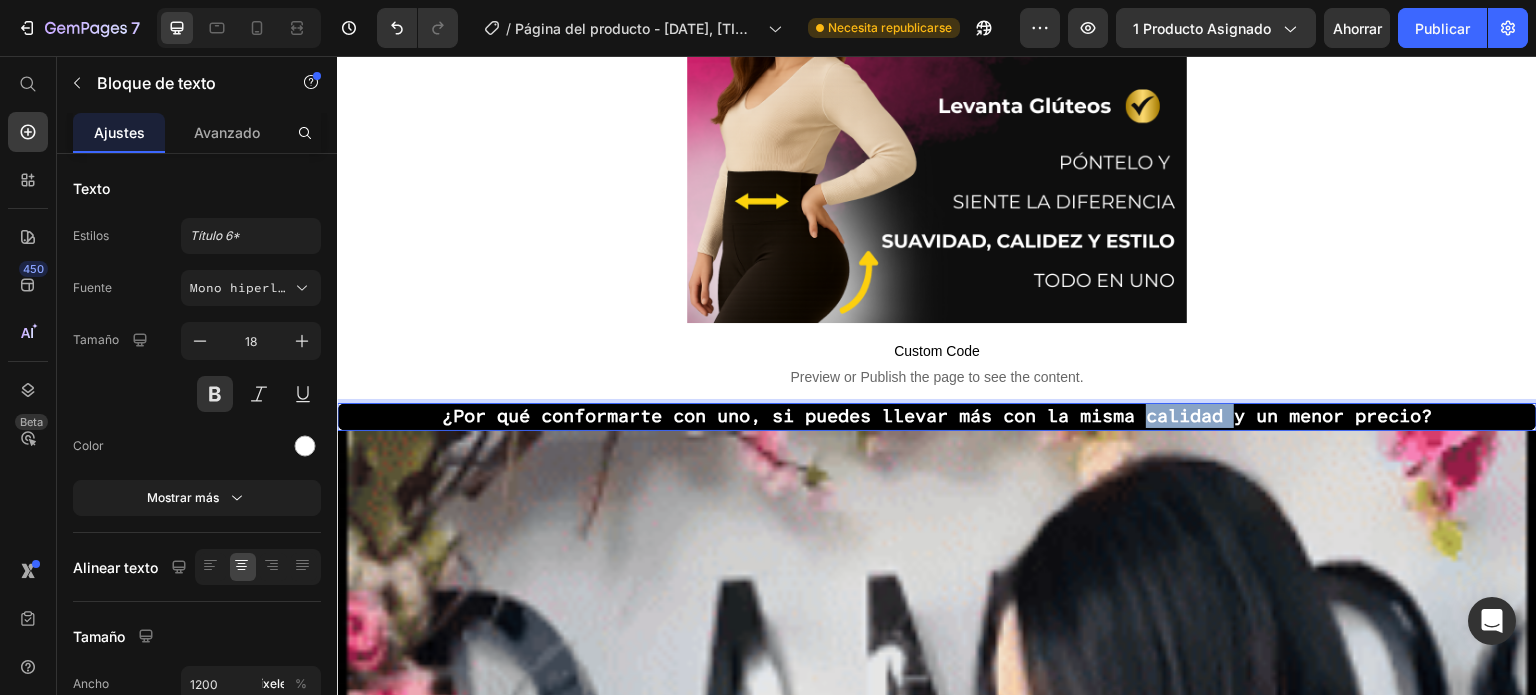 click on "¿Por qué conformarte con uno, si puedes llevar más con la misma calidad y un menor precio?" at bounding box center (937, 416) 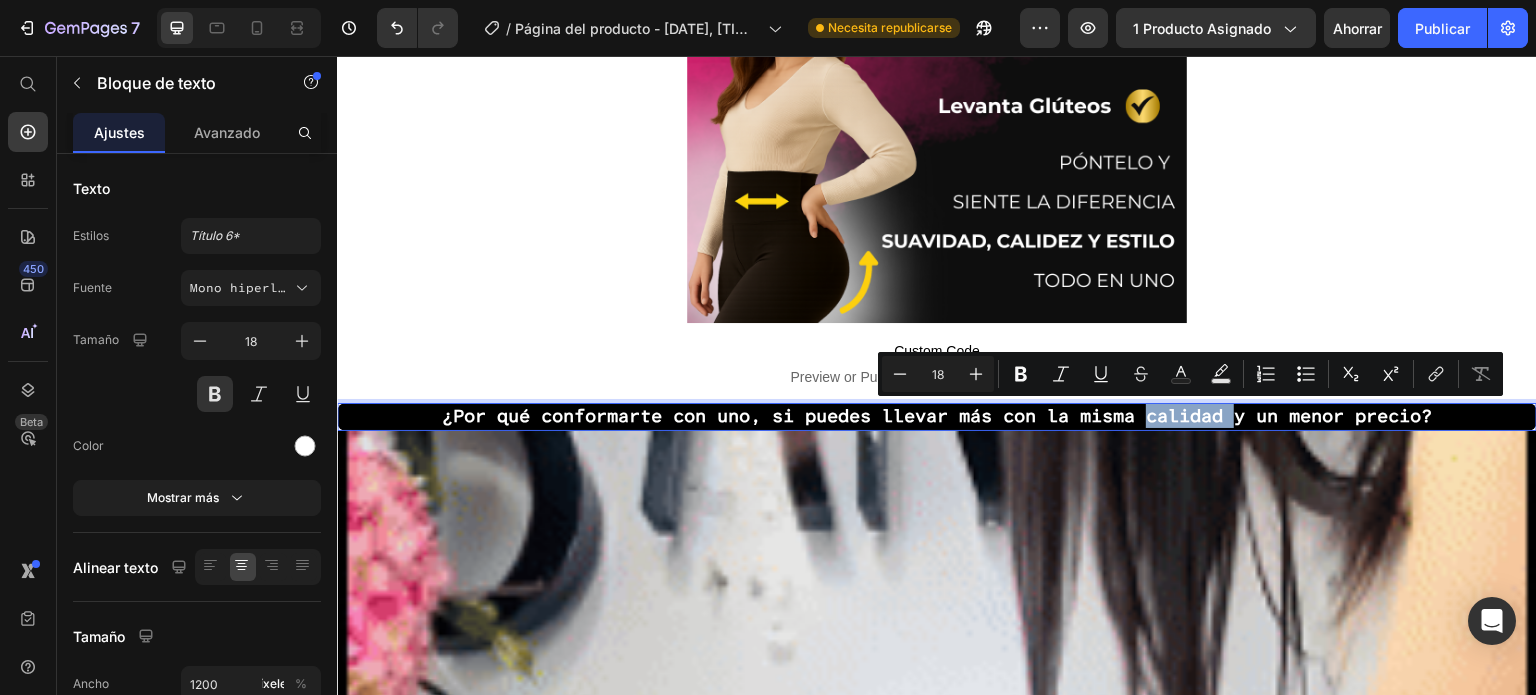 click on "¿Por qué conformarte con uno, si puedes llevar más con la misma calidad y un menor precio?" at bounding box center (937, 416) 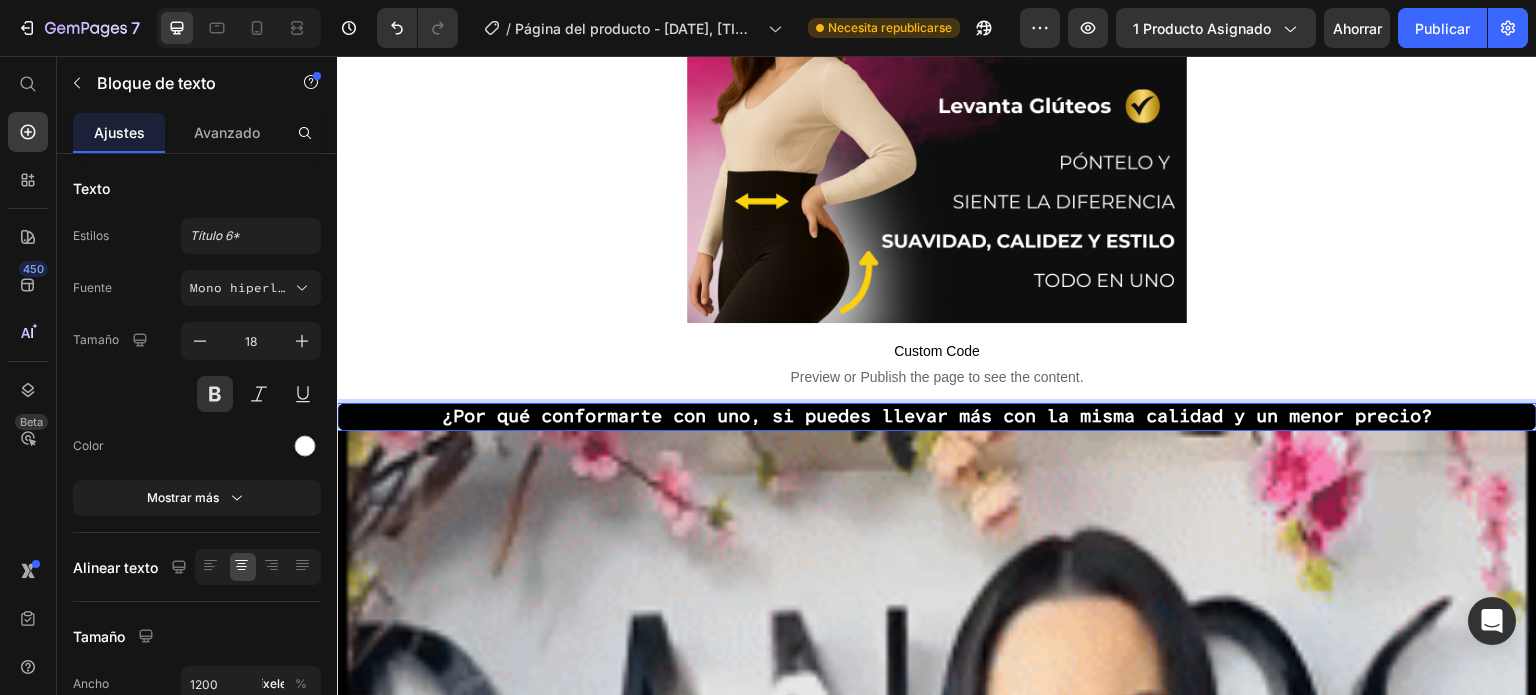 click on "¿Por qué conformarte con uno, si puedes llevar más con la misma calidad y un menor precio?" at bounding box center [937, 416] 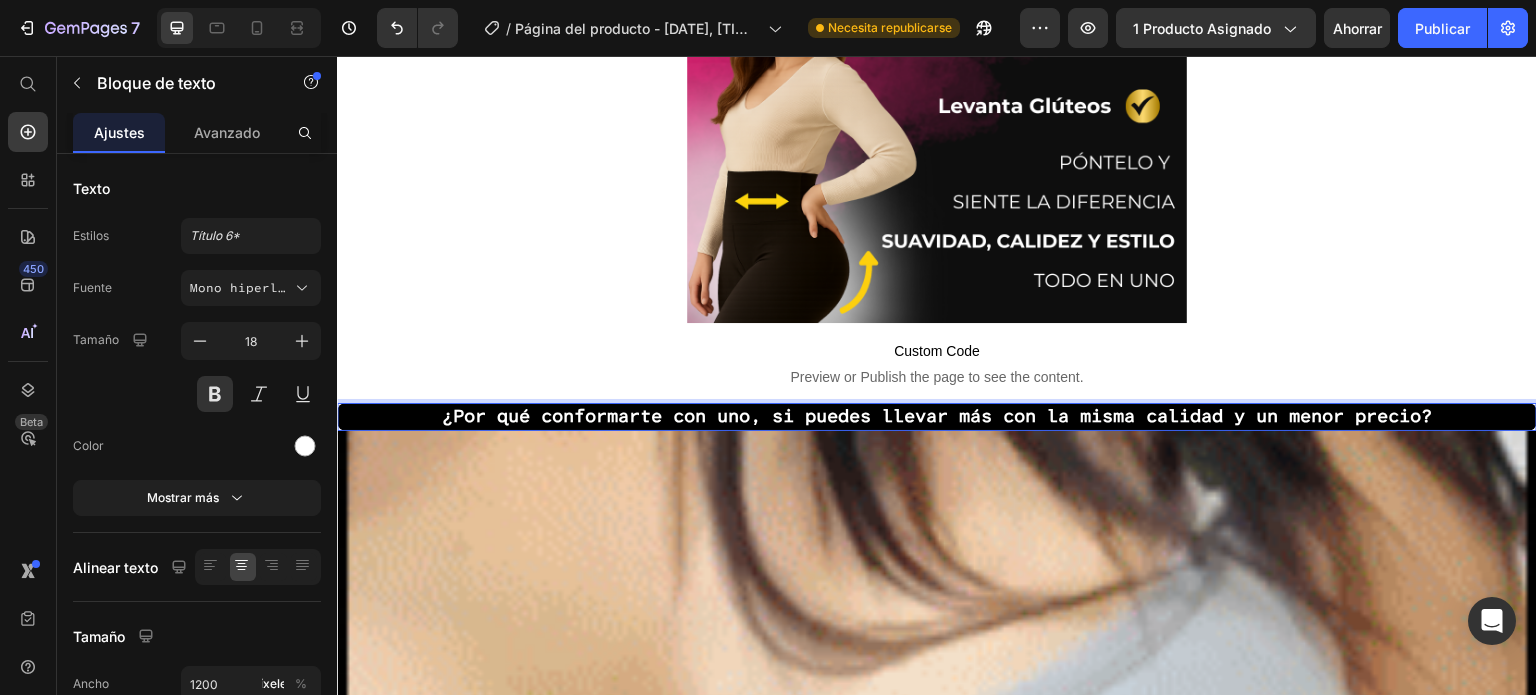click on "¿Por qué conformarte con uno, si puedes llevar más con la misma calidad y un menor precio?" at bounding box center [937, 416] 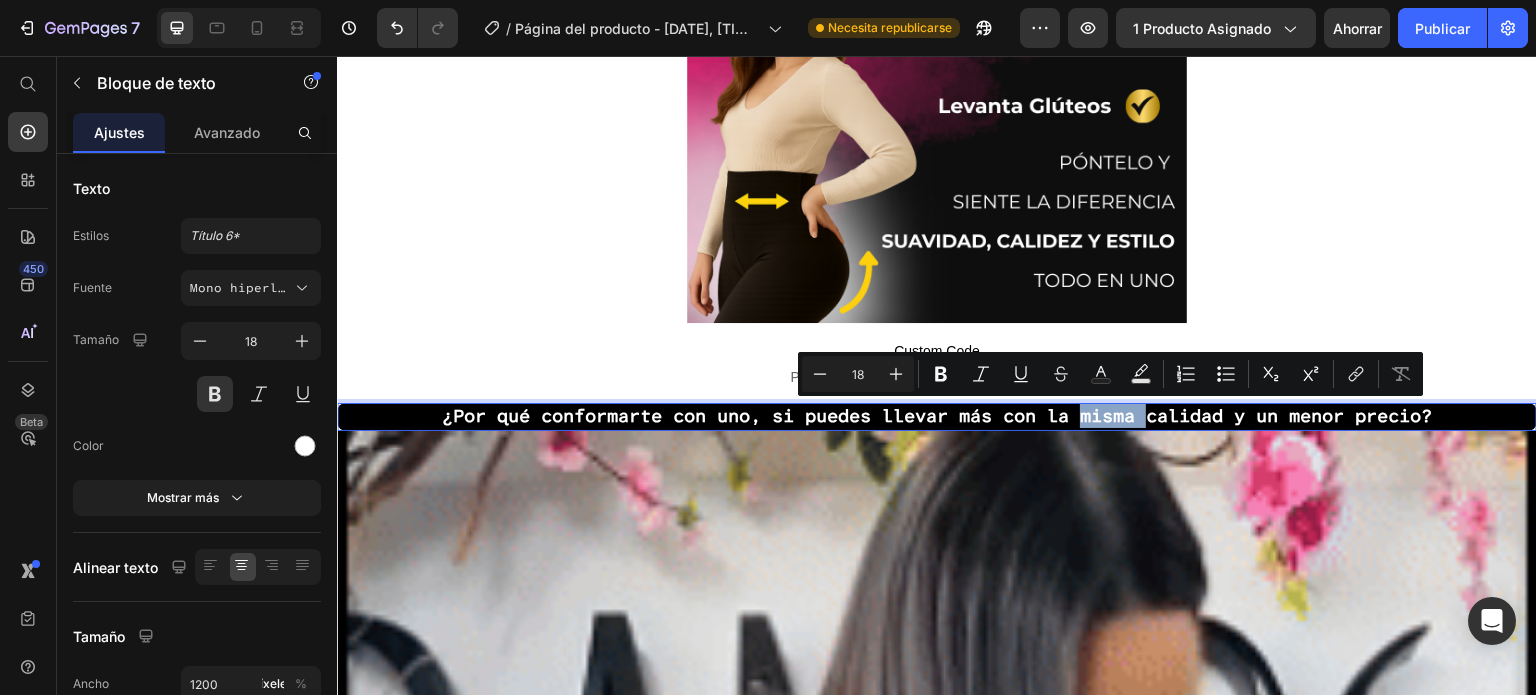 click on "¿Por qué conformarte con uno, si puedes llevar más con la misma calidad y un menor precio?" at bounding box center (937, 416) 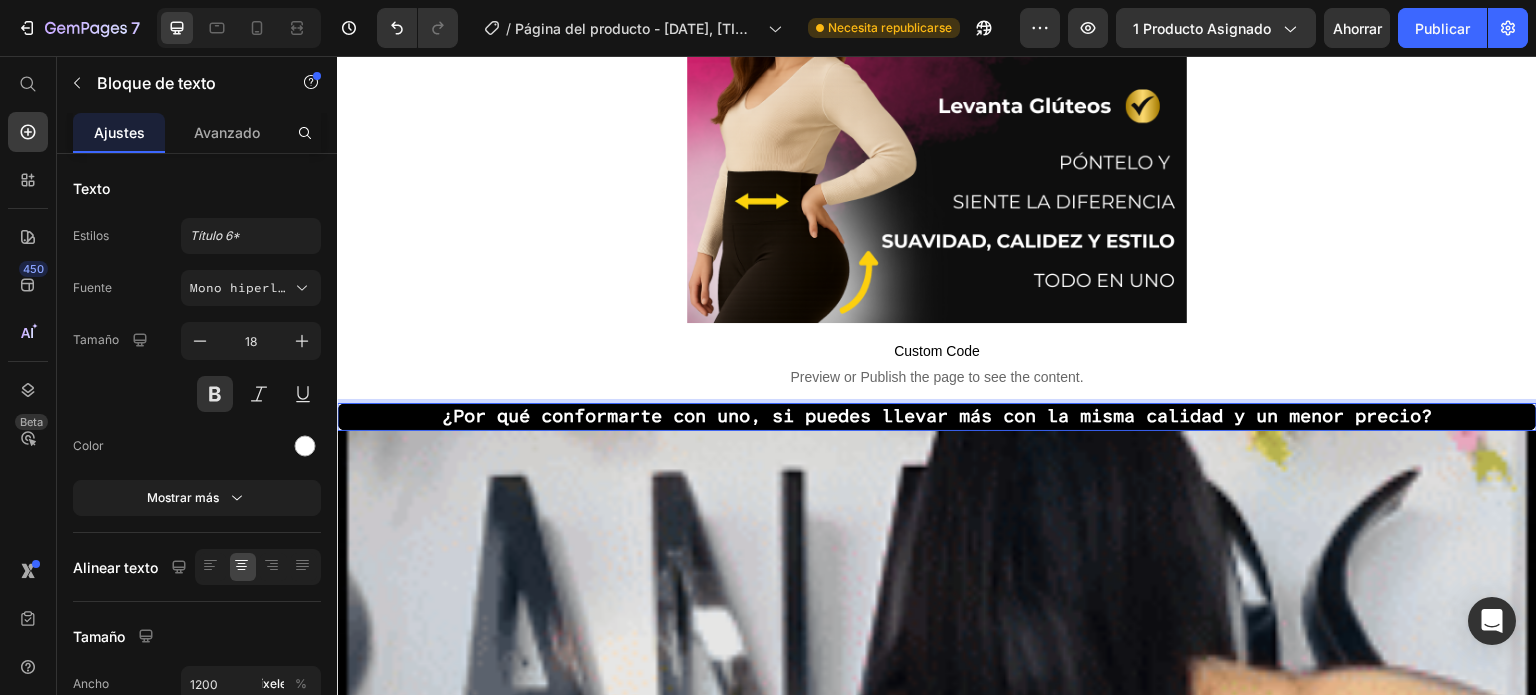 click on "¿Por qué conformarte con uno, si puedes llevar más con la misma calidad y un menor precio?" at bounding box center [937, 416] 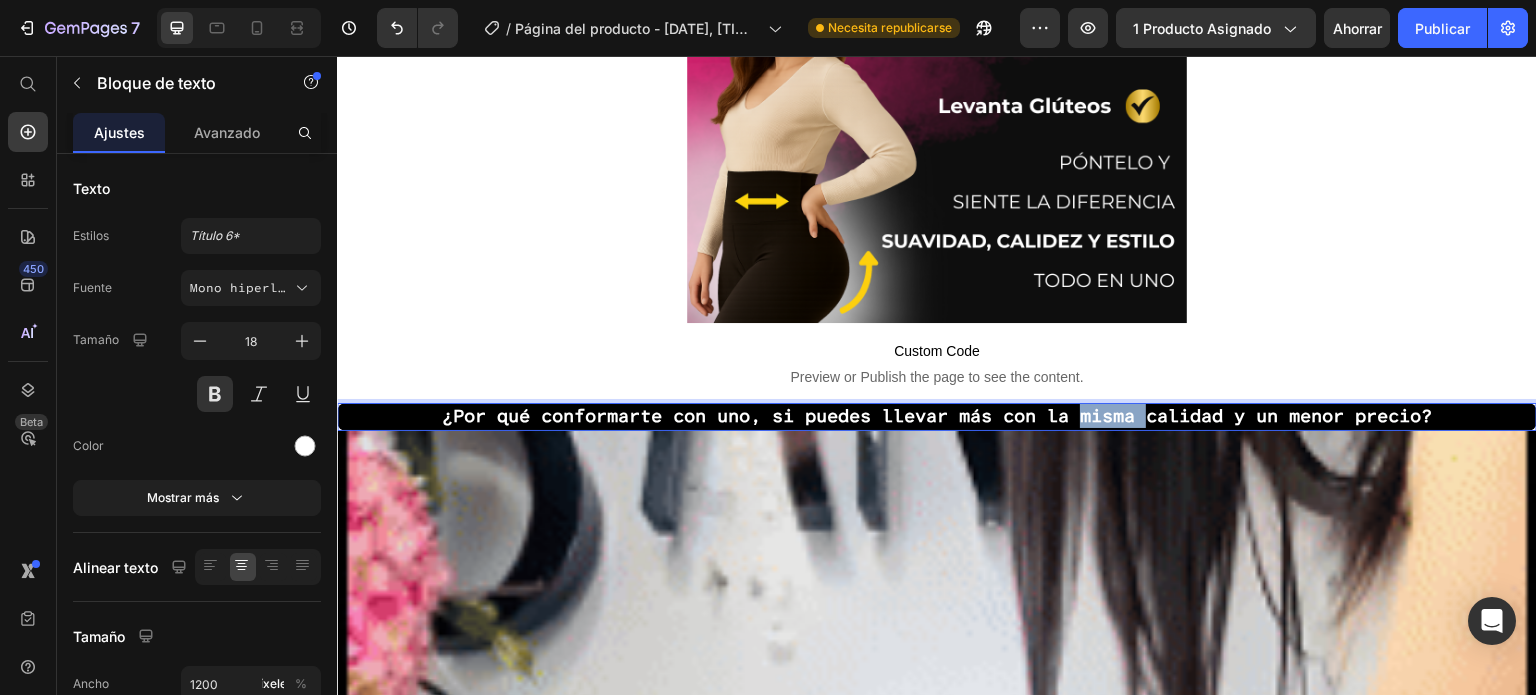 click on "¿Por qué conformarte con uno, si puedes llevar más con la misma calidad y un menor precio?" at bounding box center (937, 416) 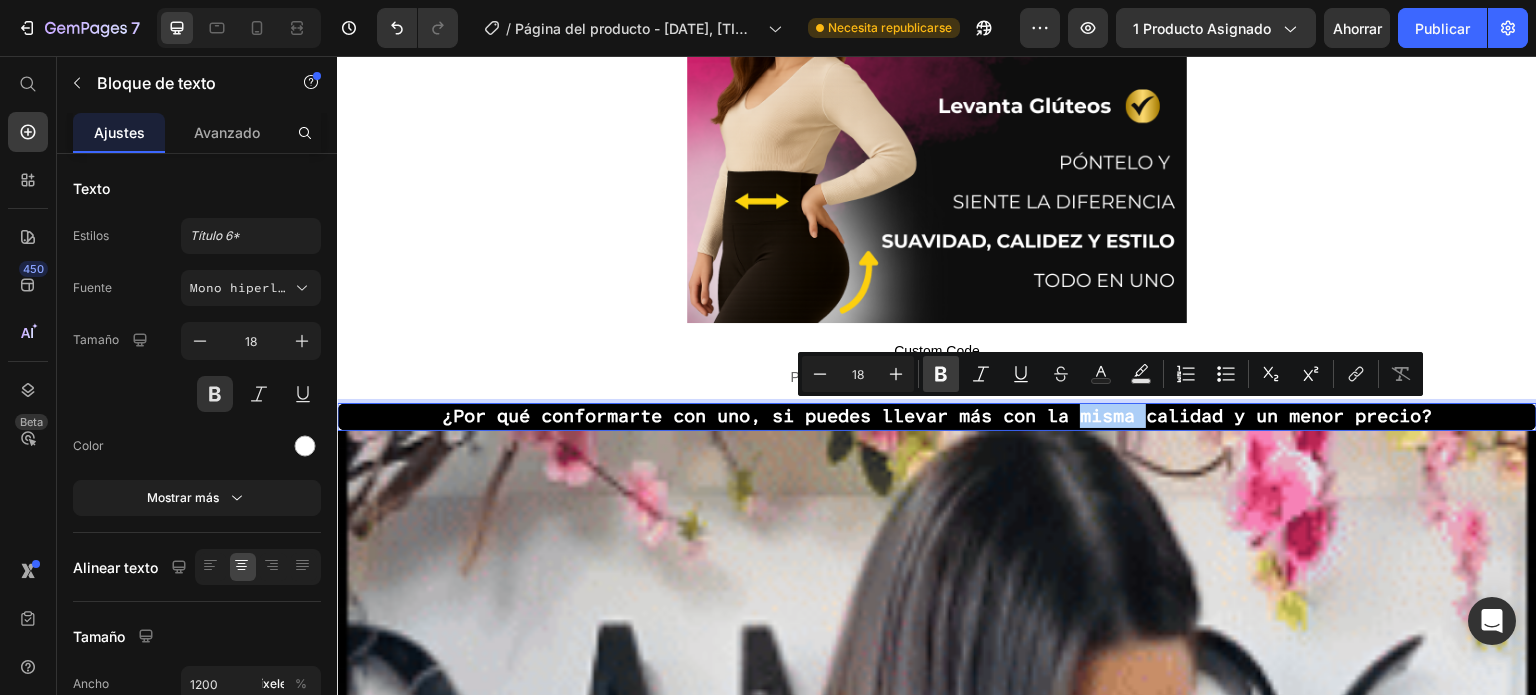 click 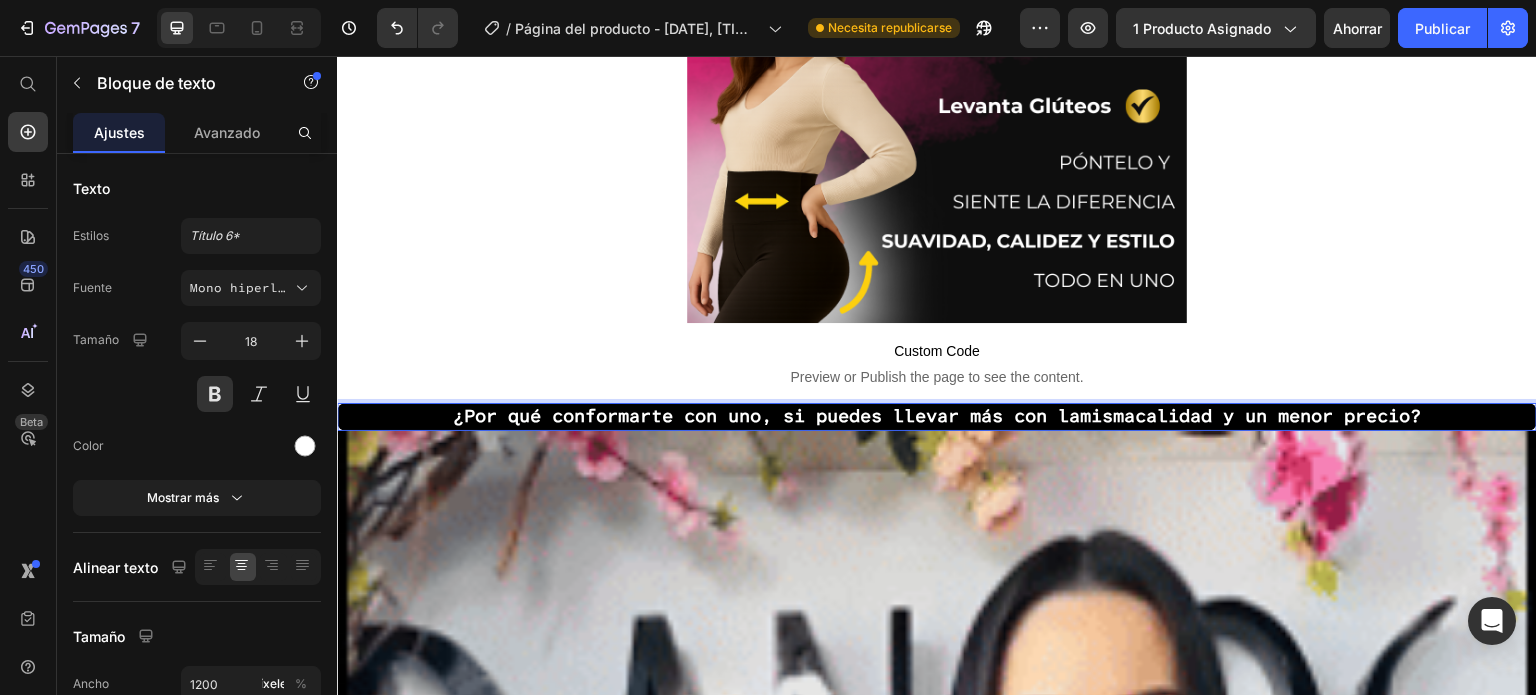 click on "¿Por qué conformarte con uno, si puedes llevar más con la  misma  calidad y un menor precio?" at bounding box center [937, 416] 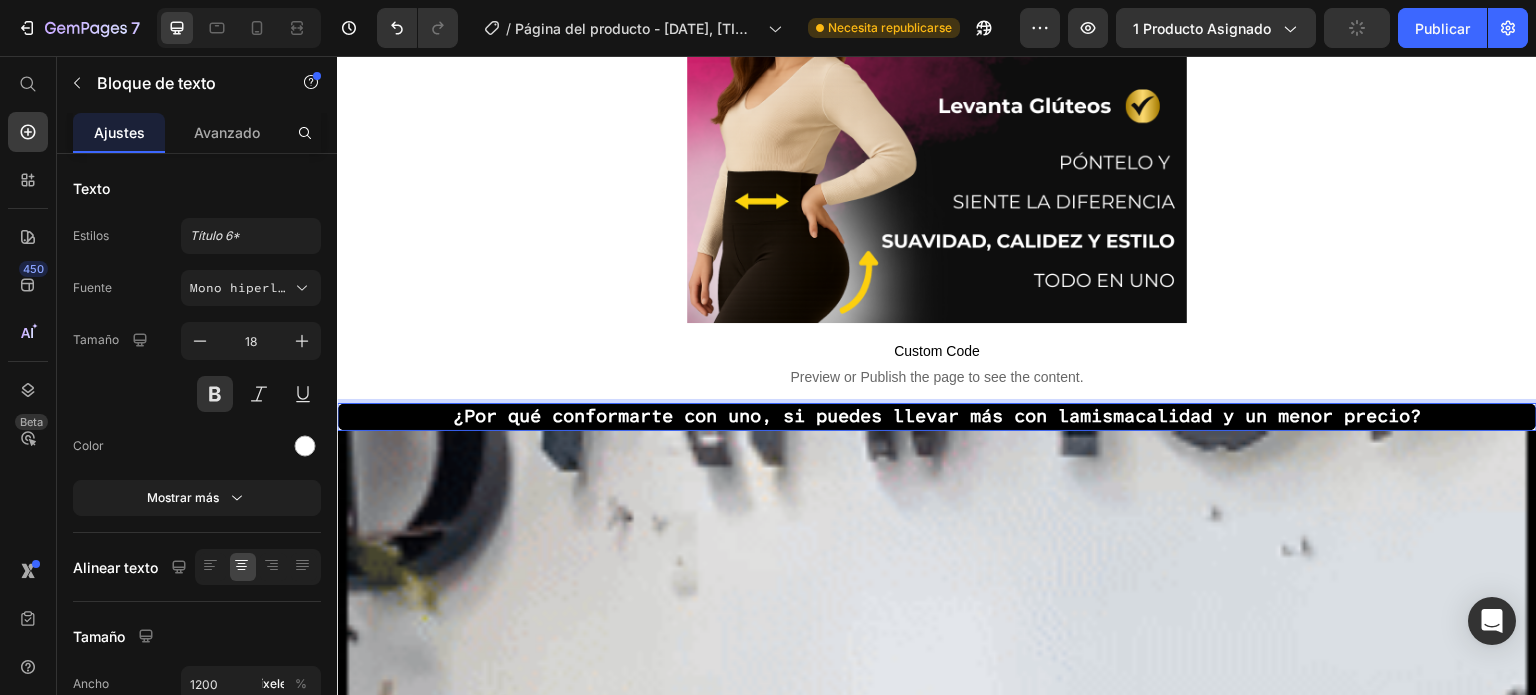 click on "¿Por qué conformarte con uno, si puedes llevar más con la  misma  calidad y un menor precio?" at bounding box center [937, 416] 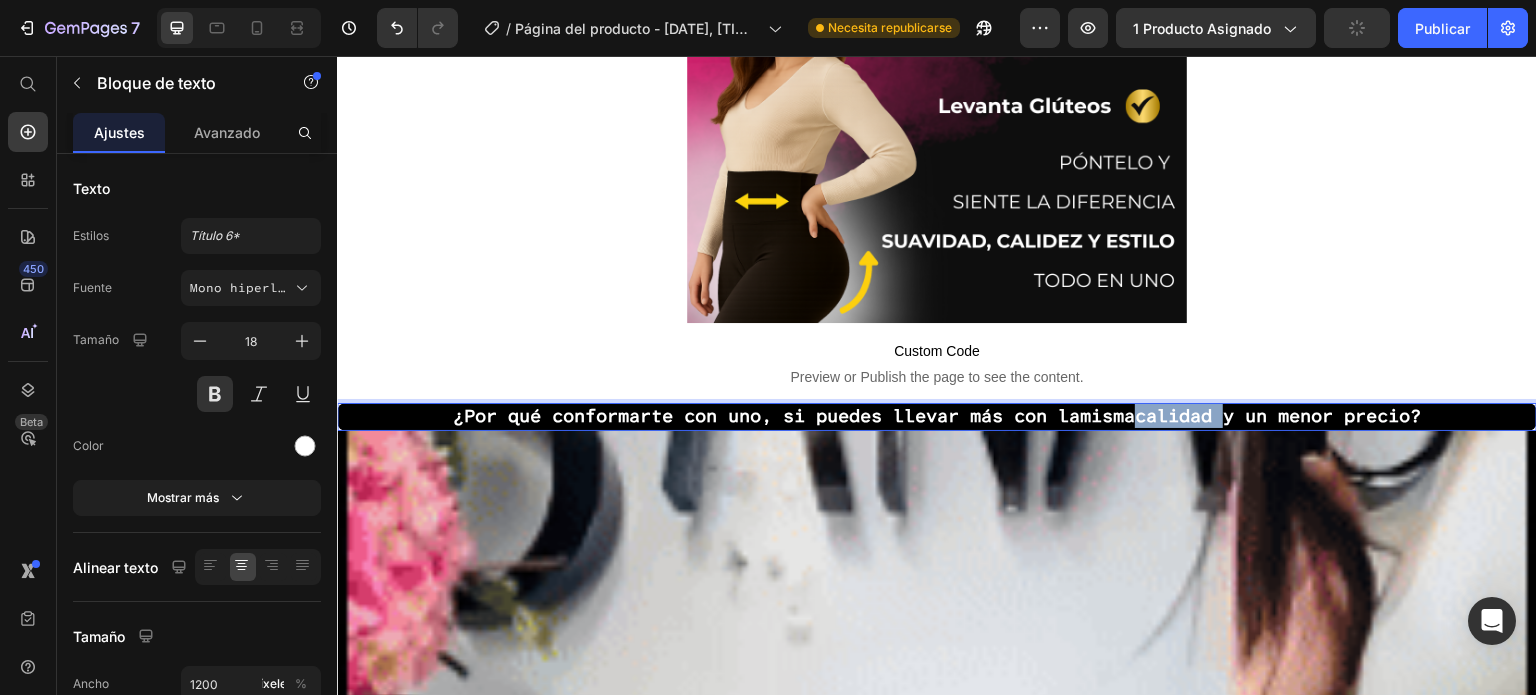 click on "¿Por qué conformarte con uno, si puedes llevar más con la  misma  calidad y un menor precio?" at bounding box center [937, 416] 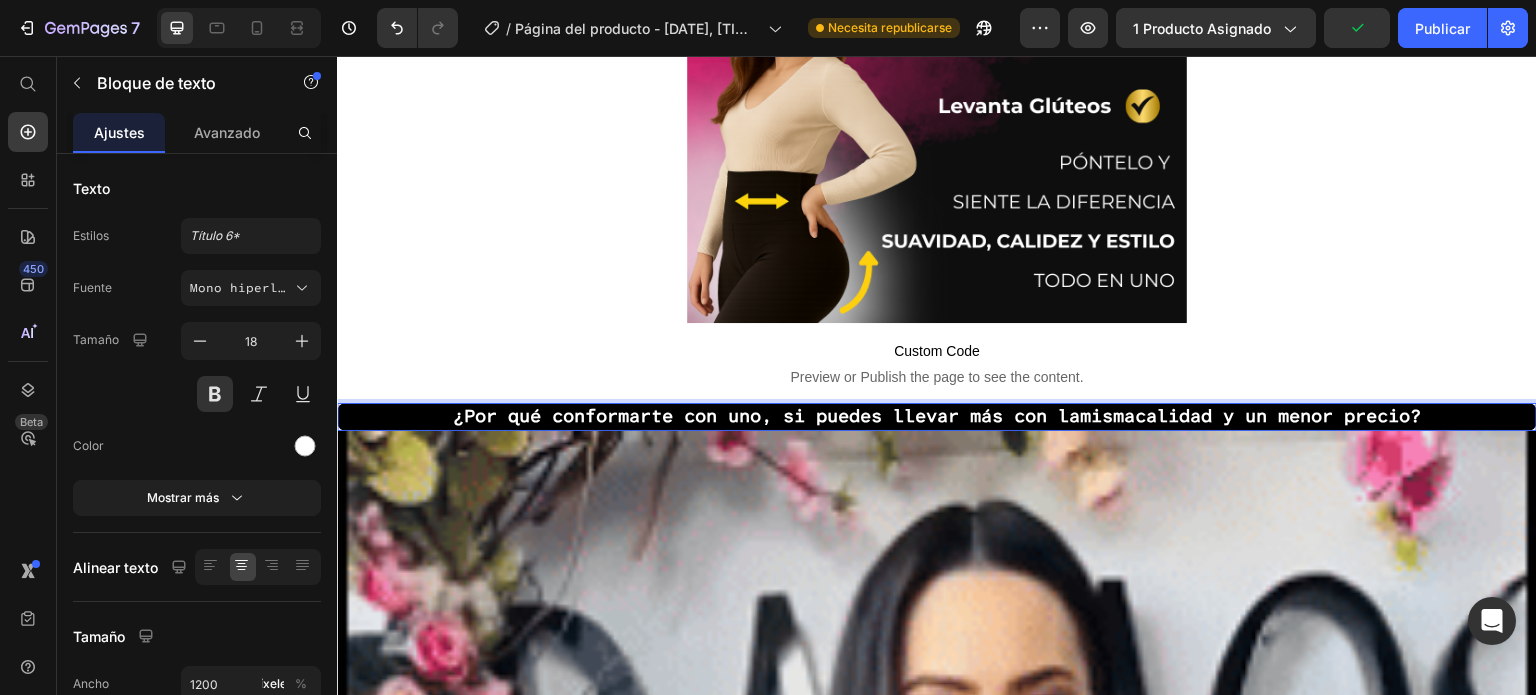 click on "misma" at bounding box center [1107, 416] 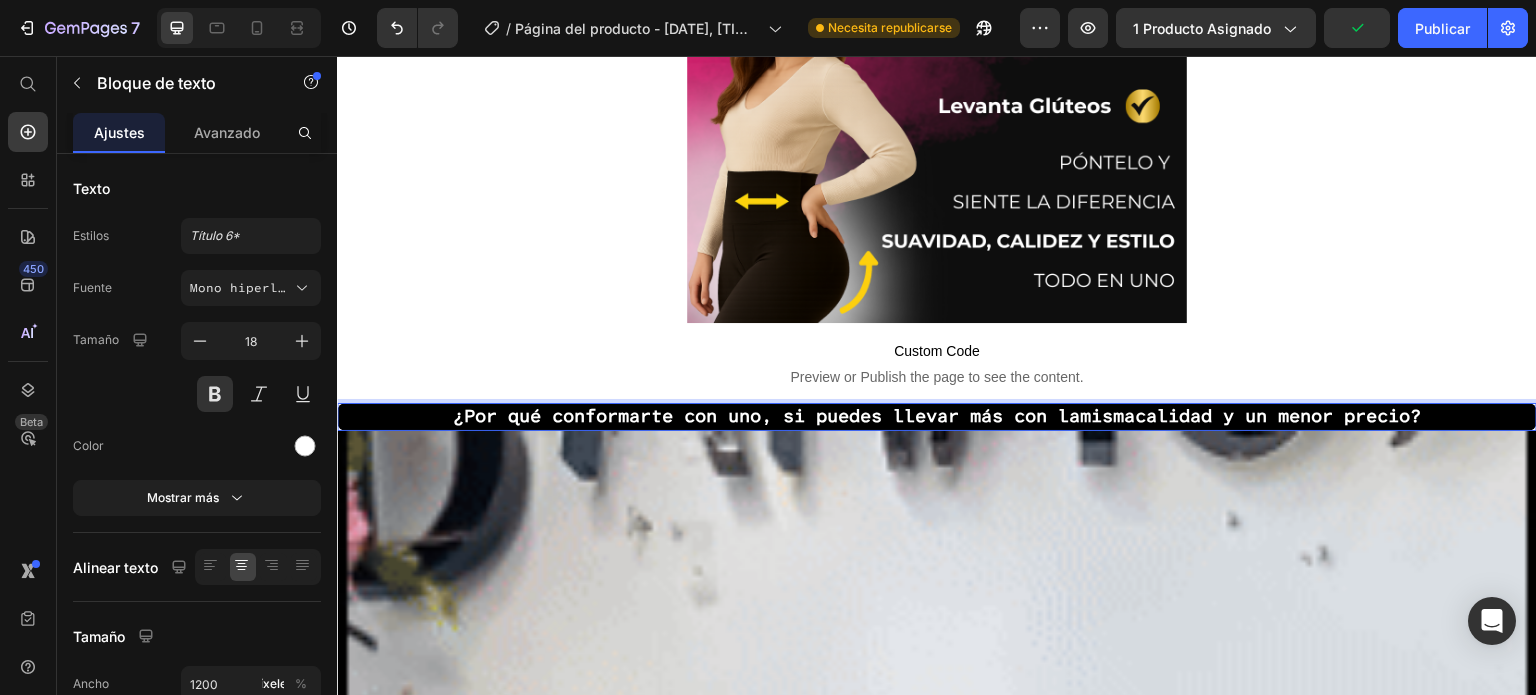 click on "misma" at bounding box center [1107, 416] 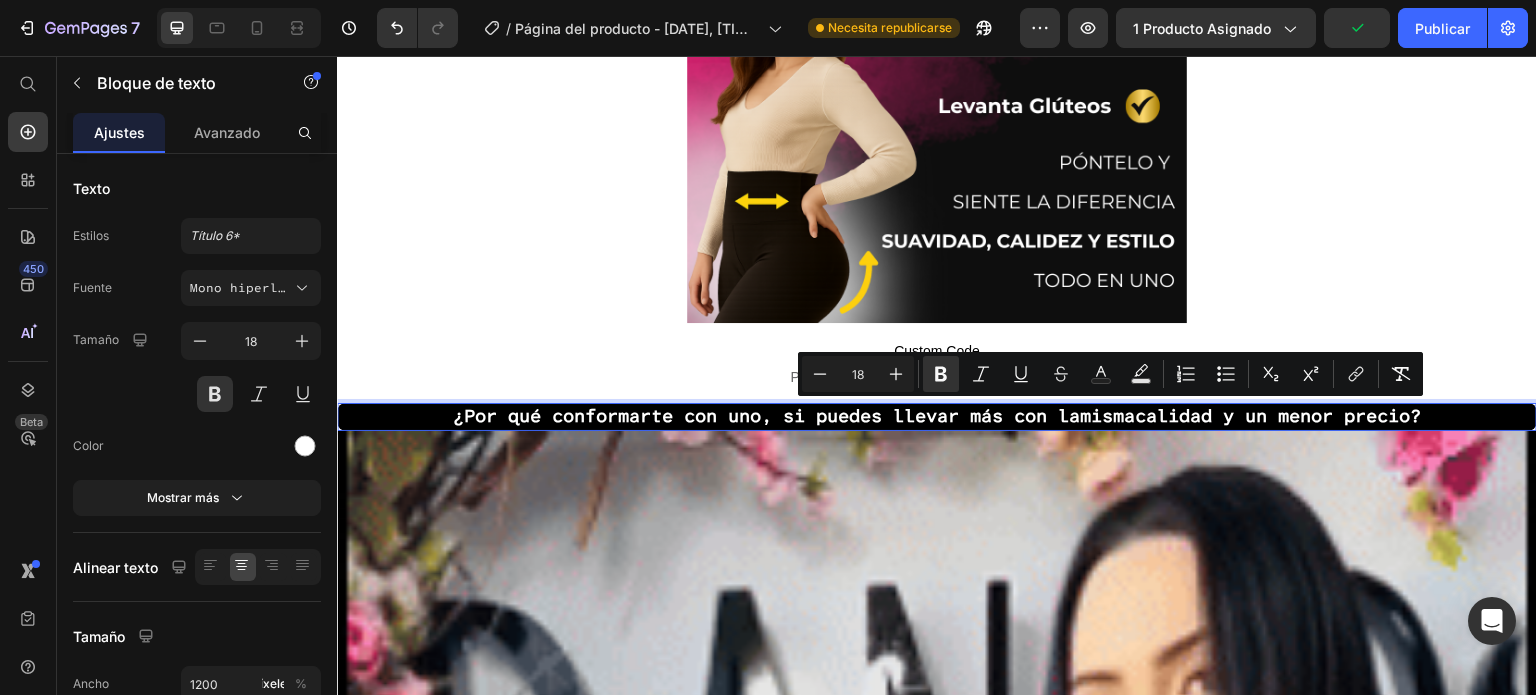 click on "misma" at bounding box center [1107, 416] 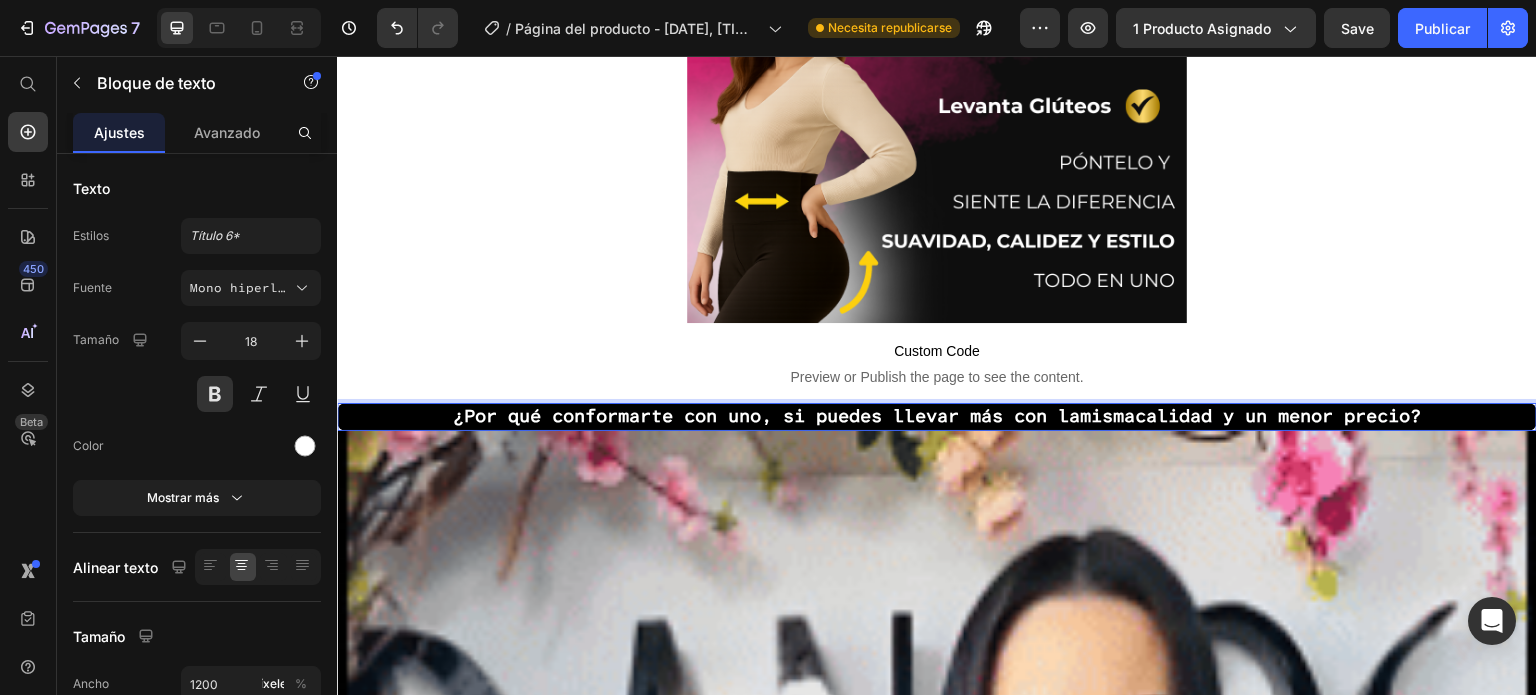click on "misma" at bounding box center [1107, 416] 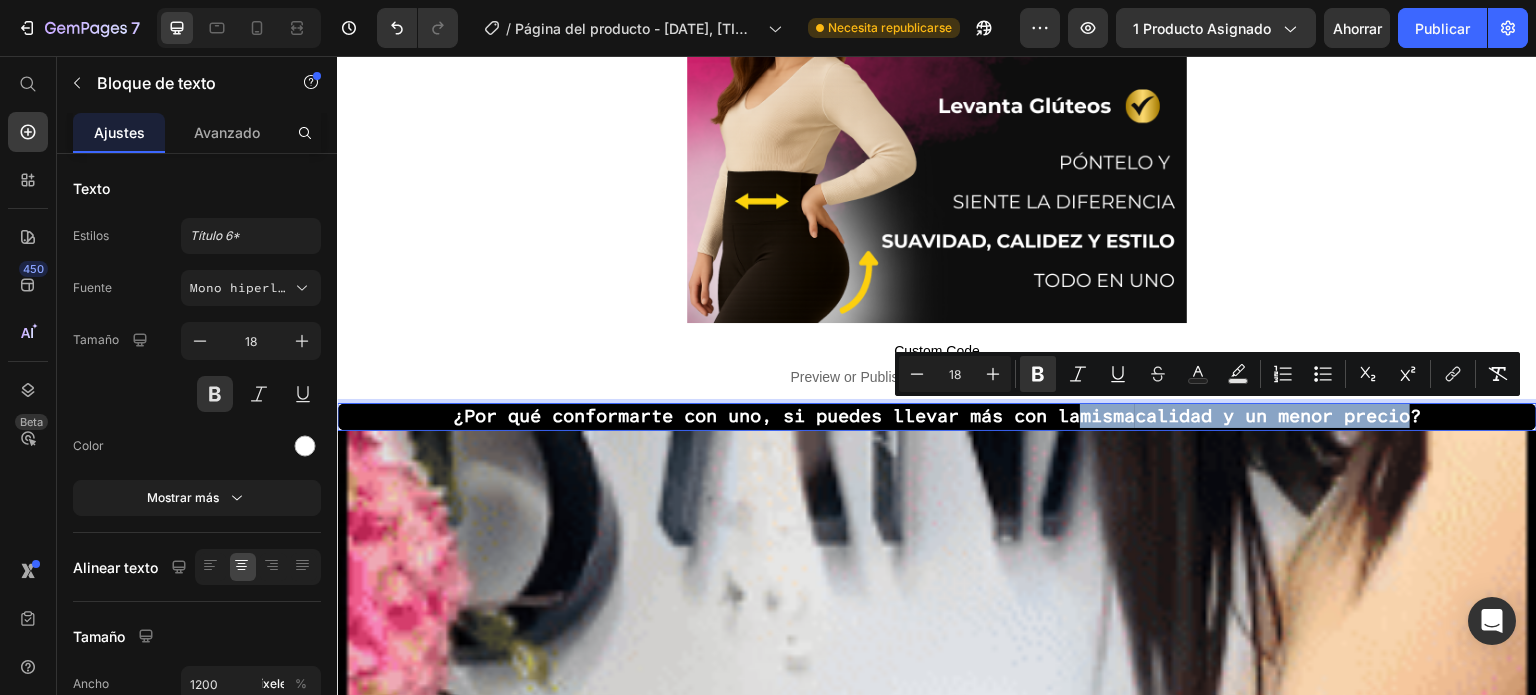 drag, startPoint x: 1081, startPoint y: 412, endPoint x: 1385, endPoint y: 407, distance: 304.0411 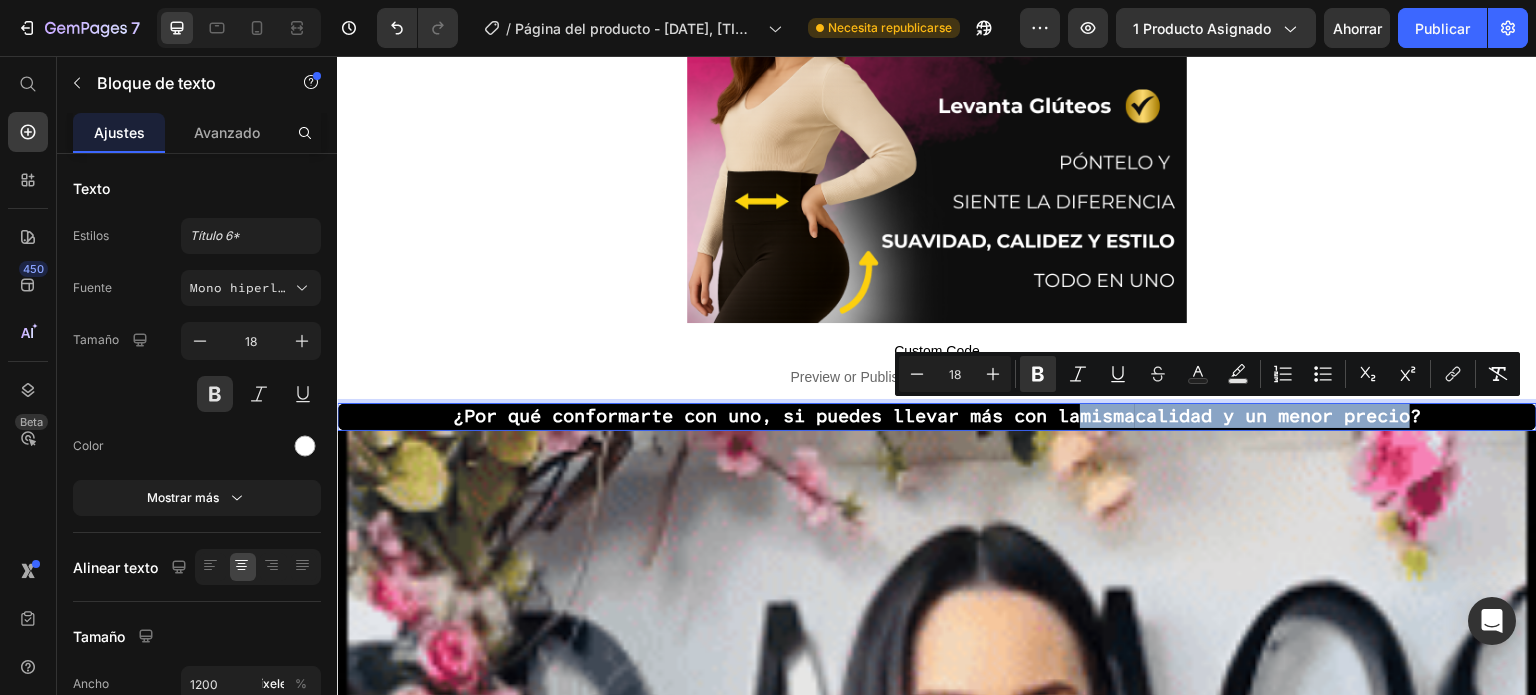 click on "¿Por qué conformarte con uno, si puedes llevar más con la  misma  calidad y un menor precio?" at bounding box center [937, 416] 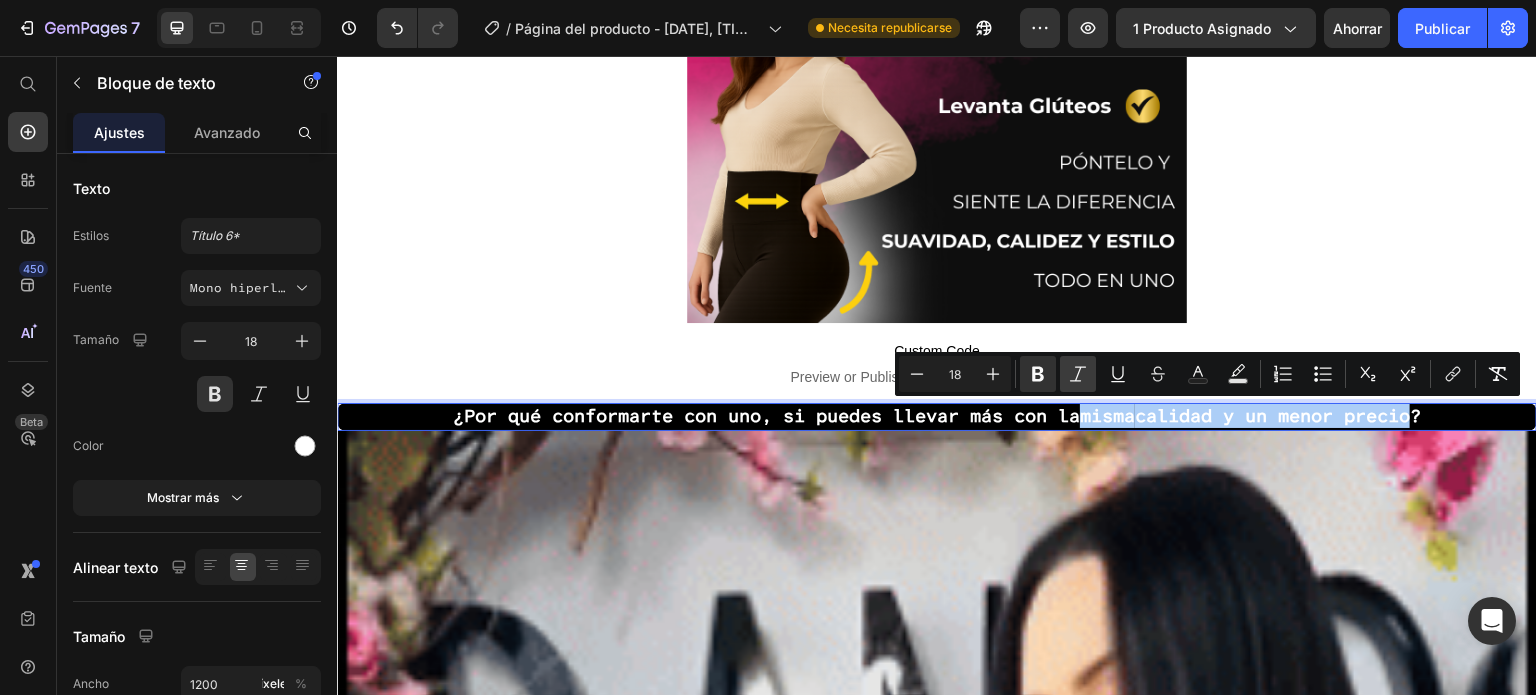 click 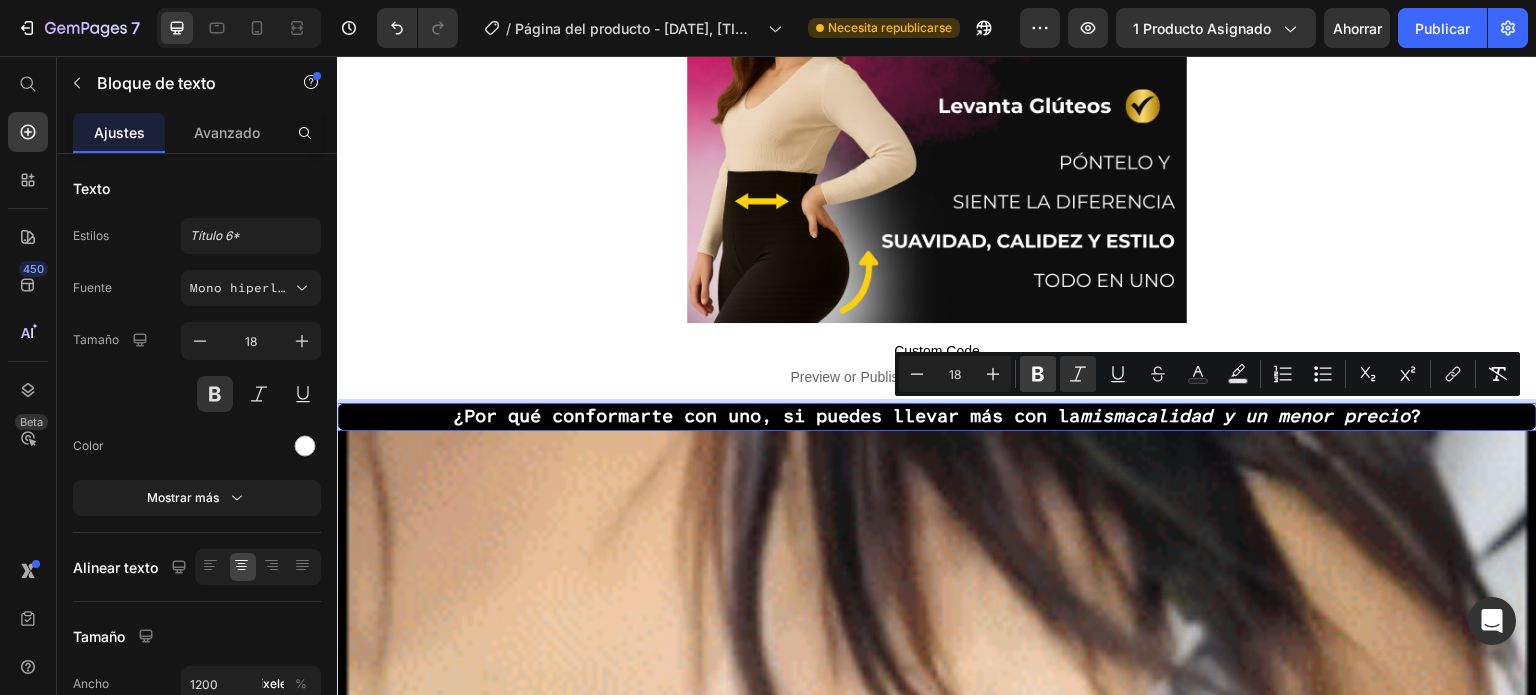 click 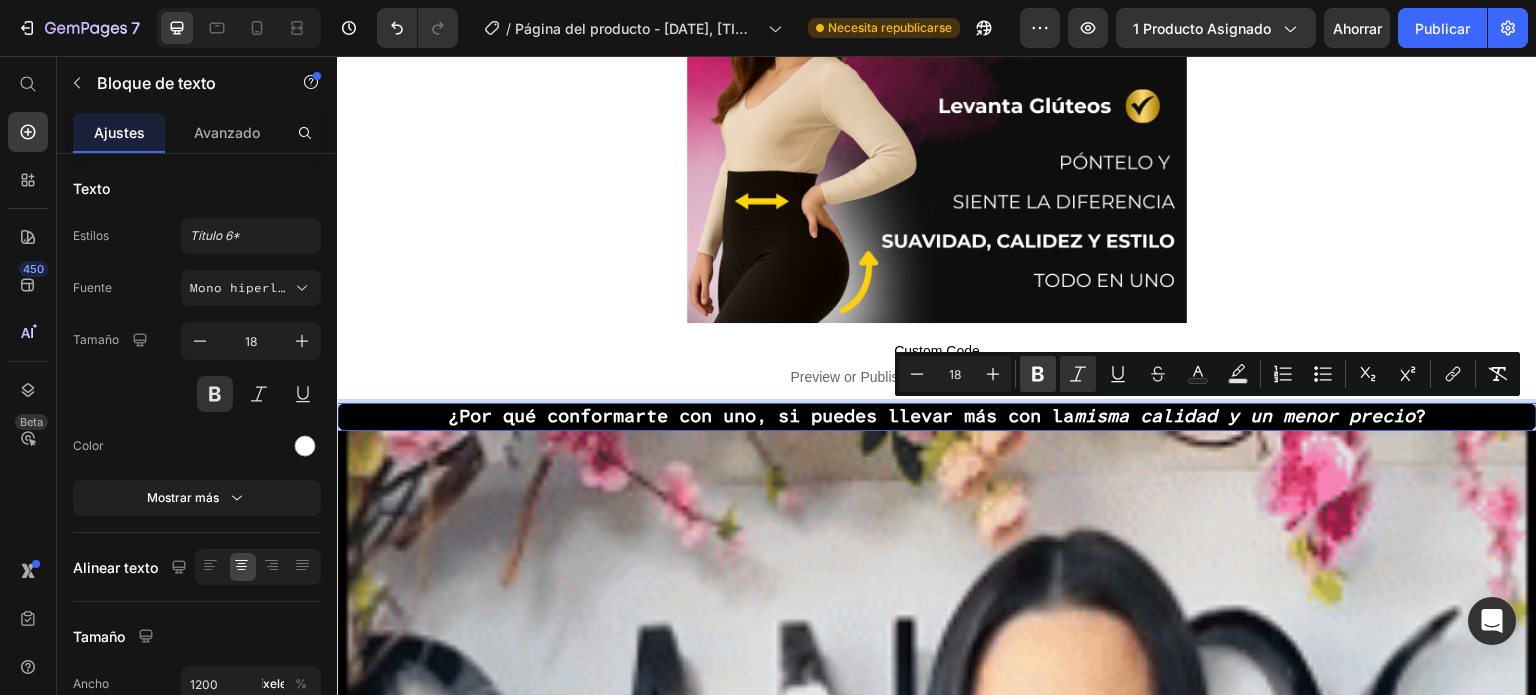 click 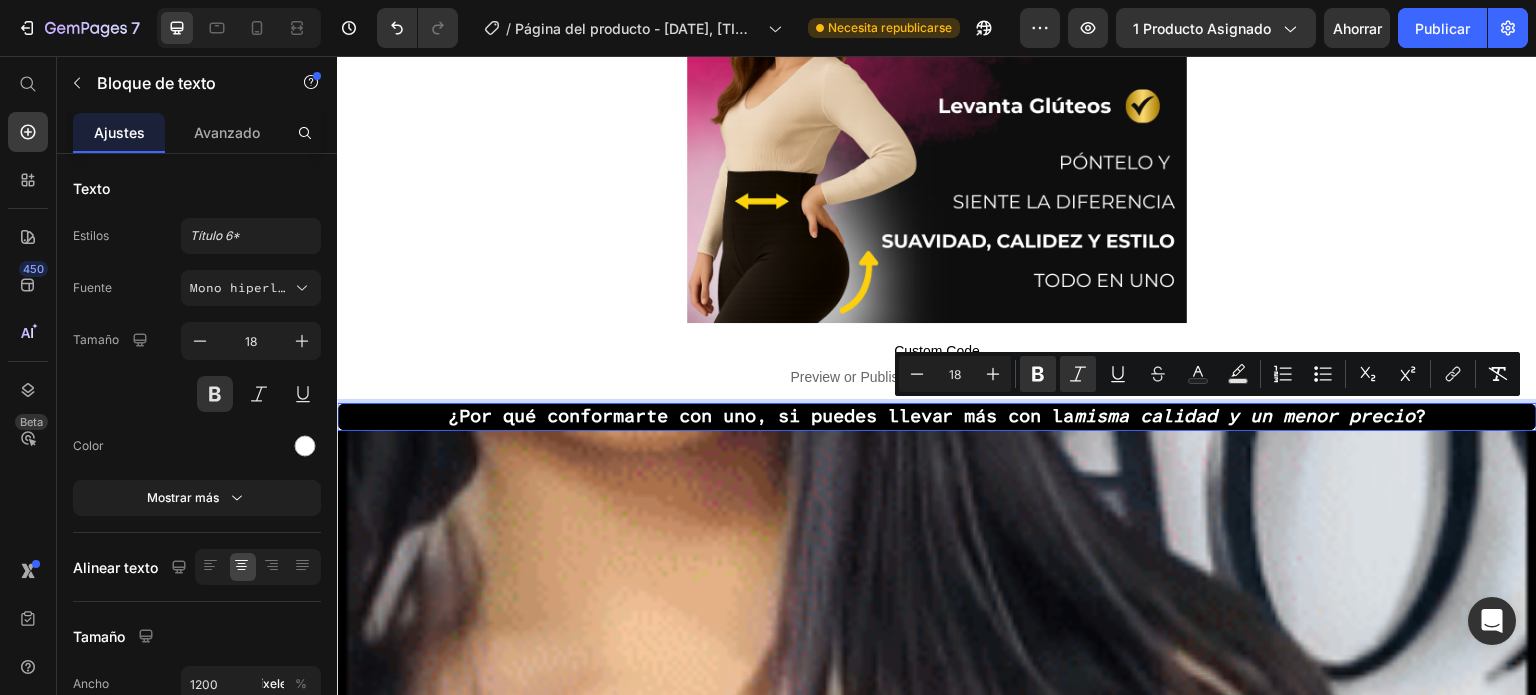 click on "¿Por qué conformarte con uno, si puedes llevar más con la  misma calidad y un menor precio ?" at bounding box center [937, 416] 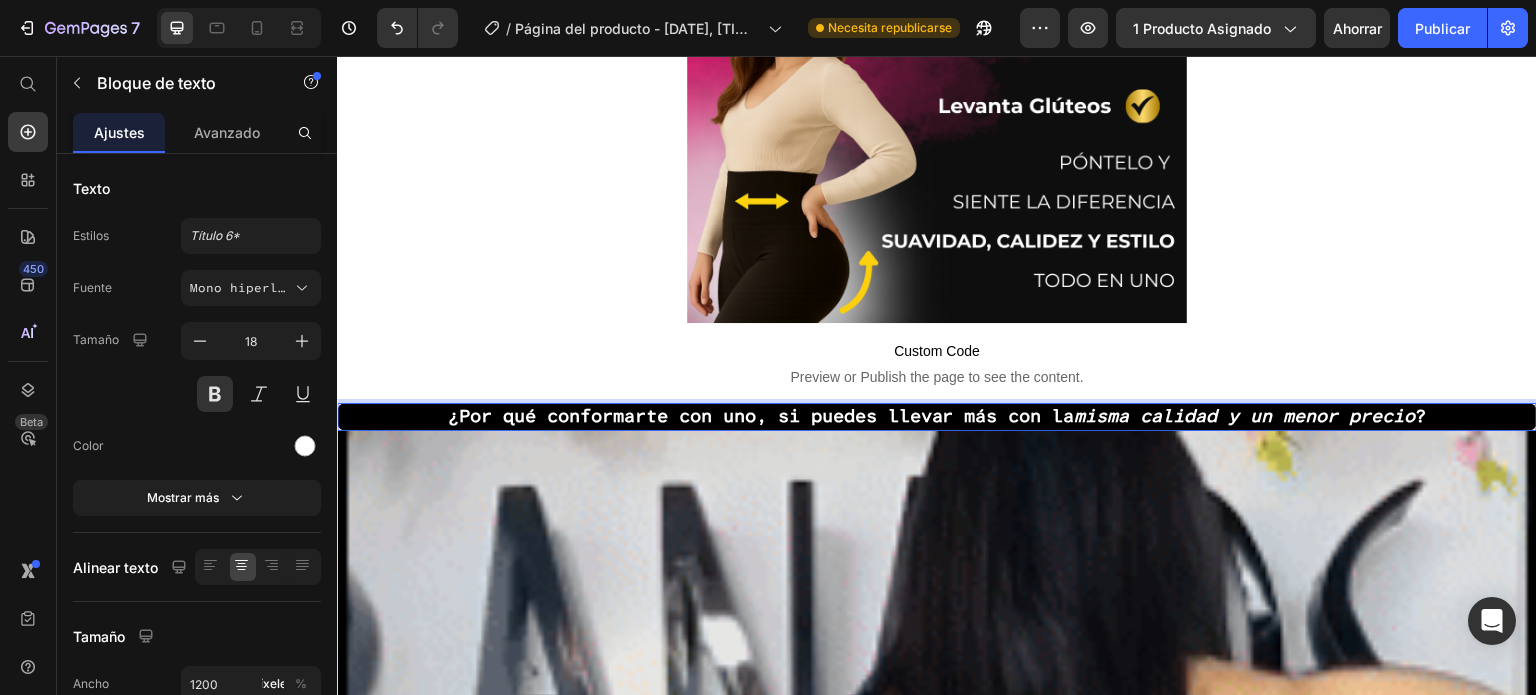 scroll, scrollTop: 554, scrollLeft: 0, axis: vertical 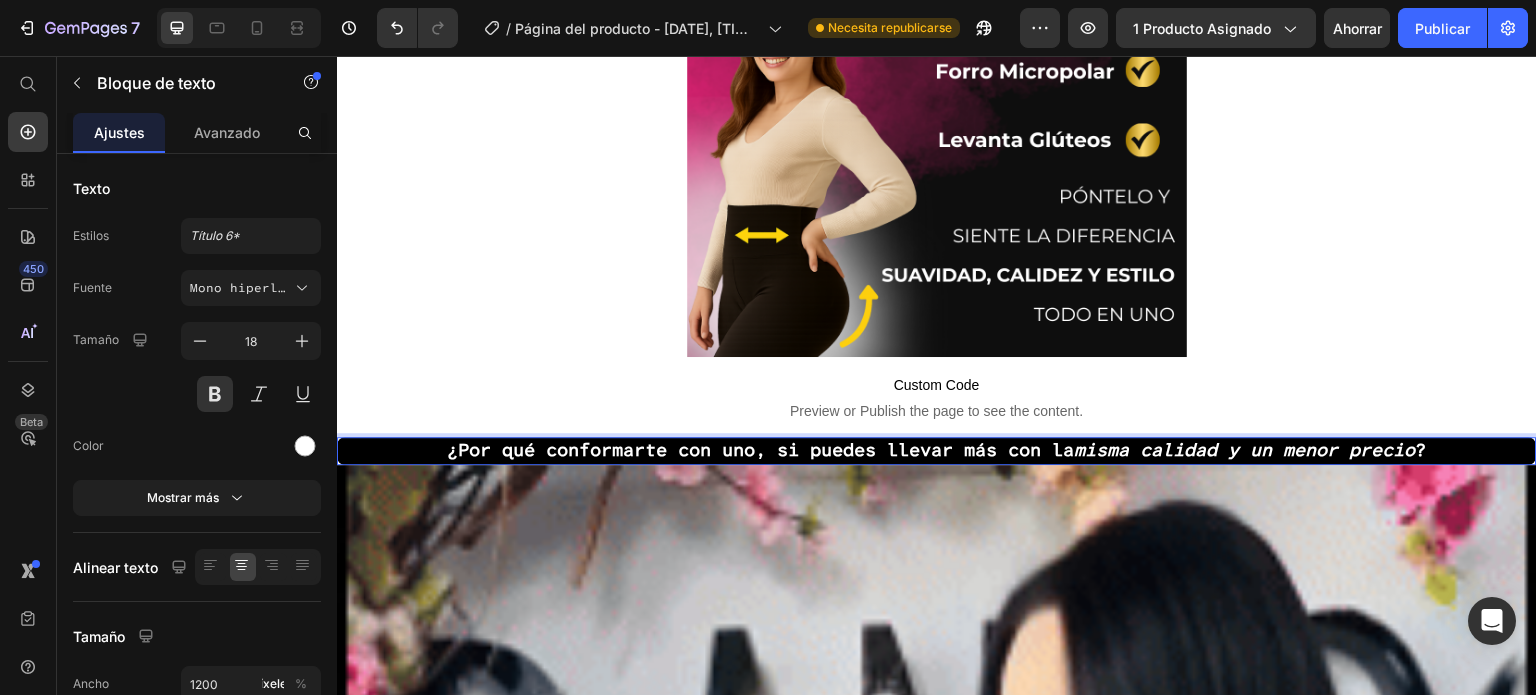 click on "¿Por qué conformarte con uno, si puedes llevar más con la  misma calidad y un menor precio ?" at bounding box center [937, 450] 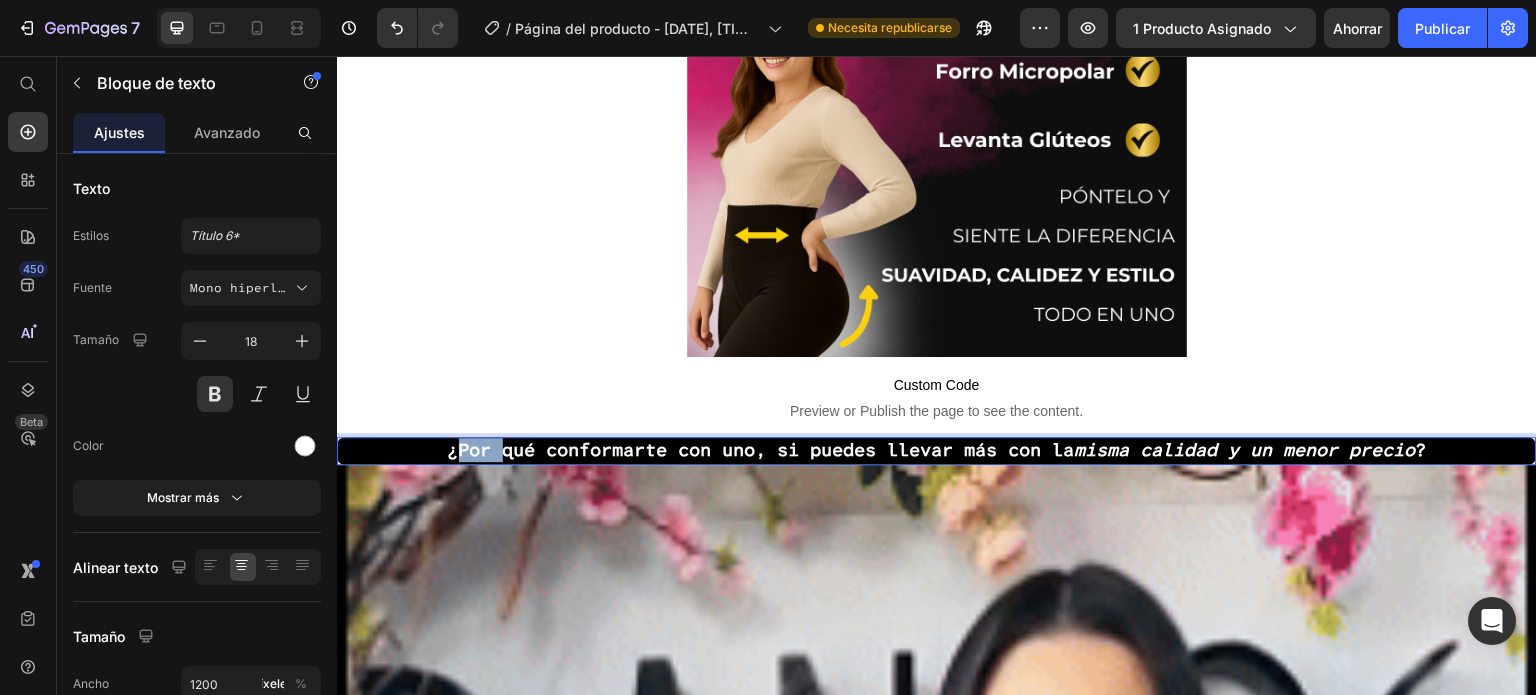 click on "¿Por qué conformarte con uno, si puedes llevar más con la  misma calidad y un menor precio ?" at bounding box center (937, 450) 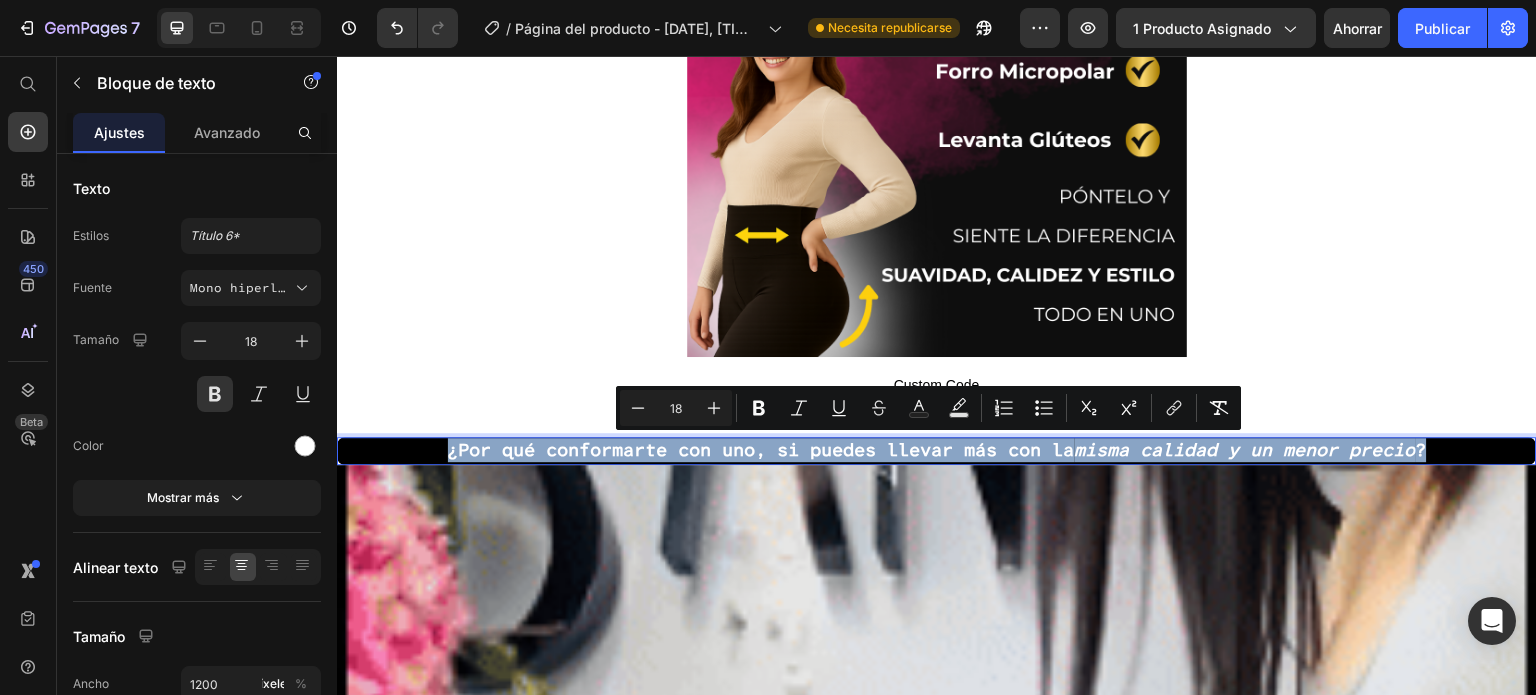 drag, startPoint x: 431, startPoint y: 452, endPoint x: 526, endPoint y: 458, distance: 95.189285 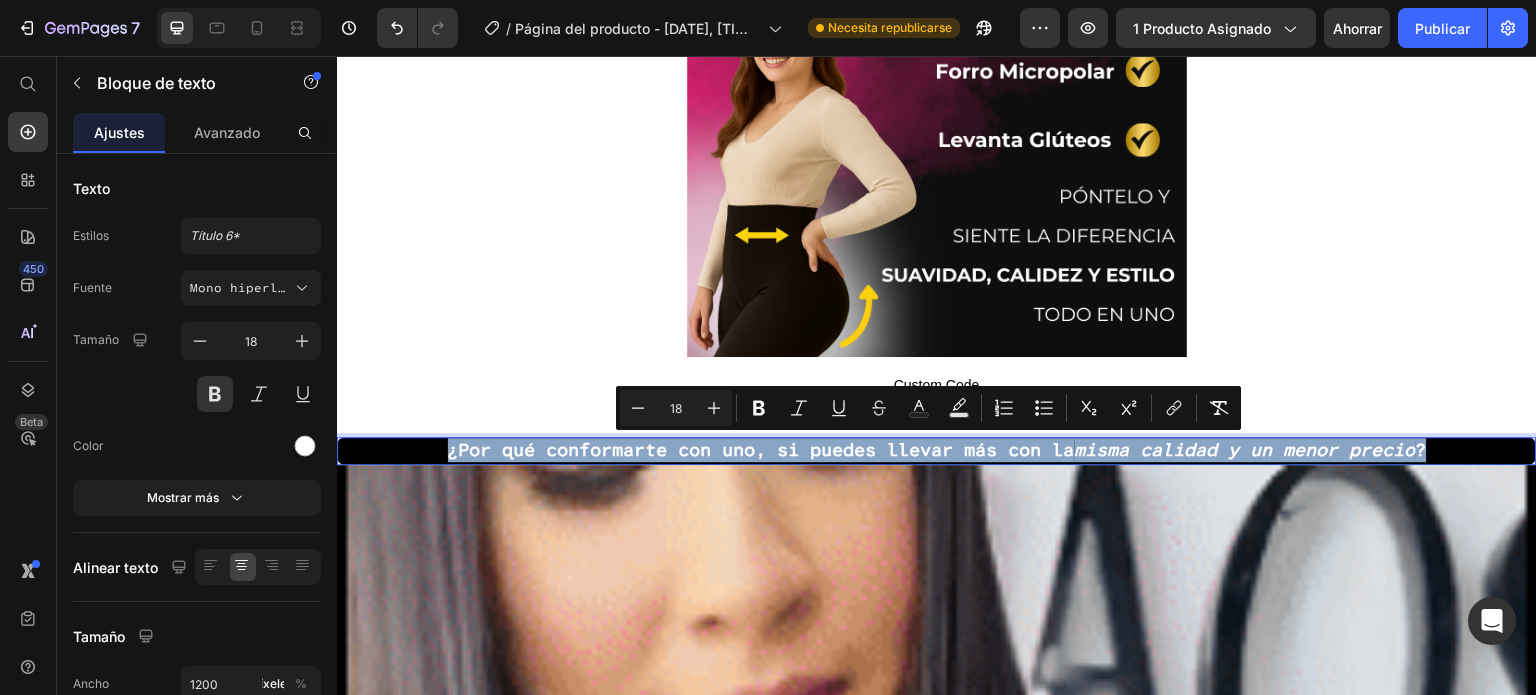 click on "¿Por qué conformarte con uno, si puedes llevar más con la  misma calidad y un menor precio ?" at bounding box center [937, 450] 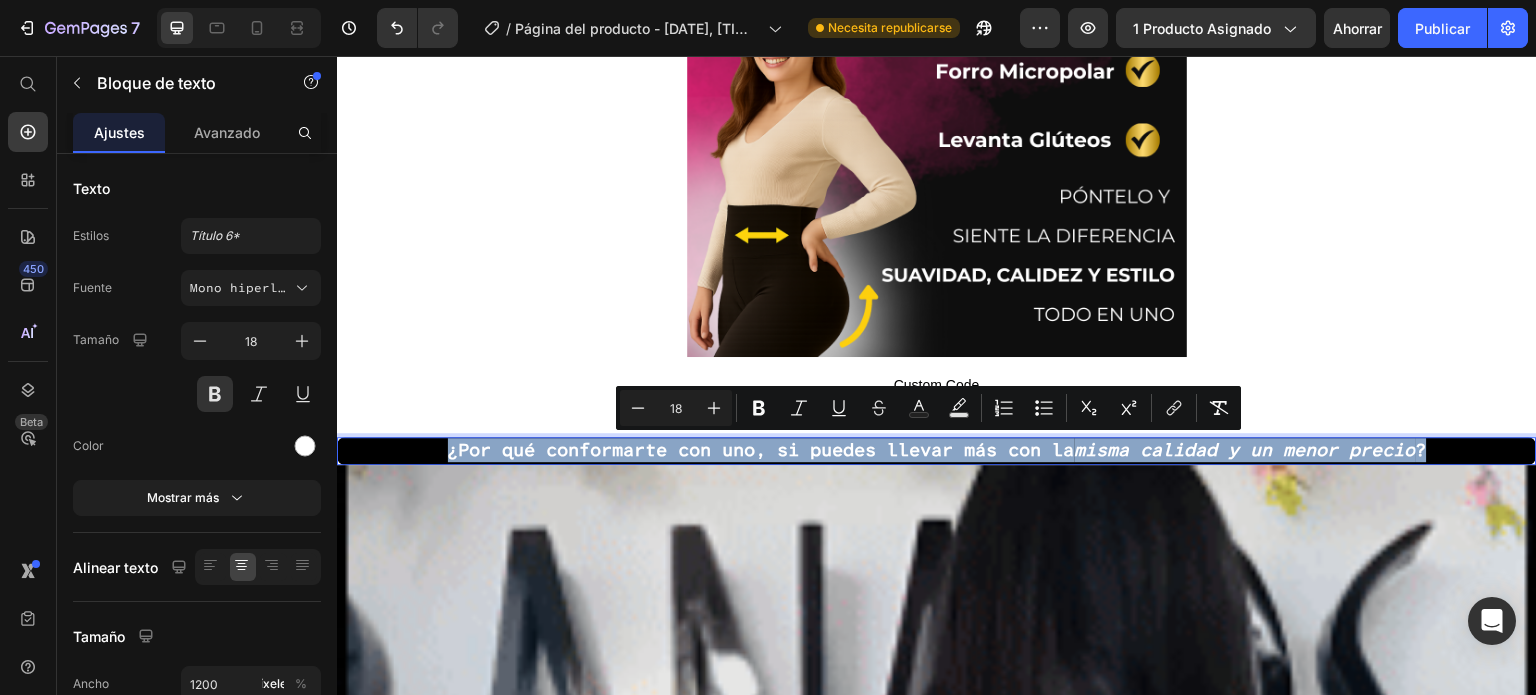 click on "¿Por qué conformarte con uno, si puedes llevar más con la  misma calidad y un menor precio ?" at bounding box center (937, 450) 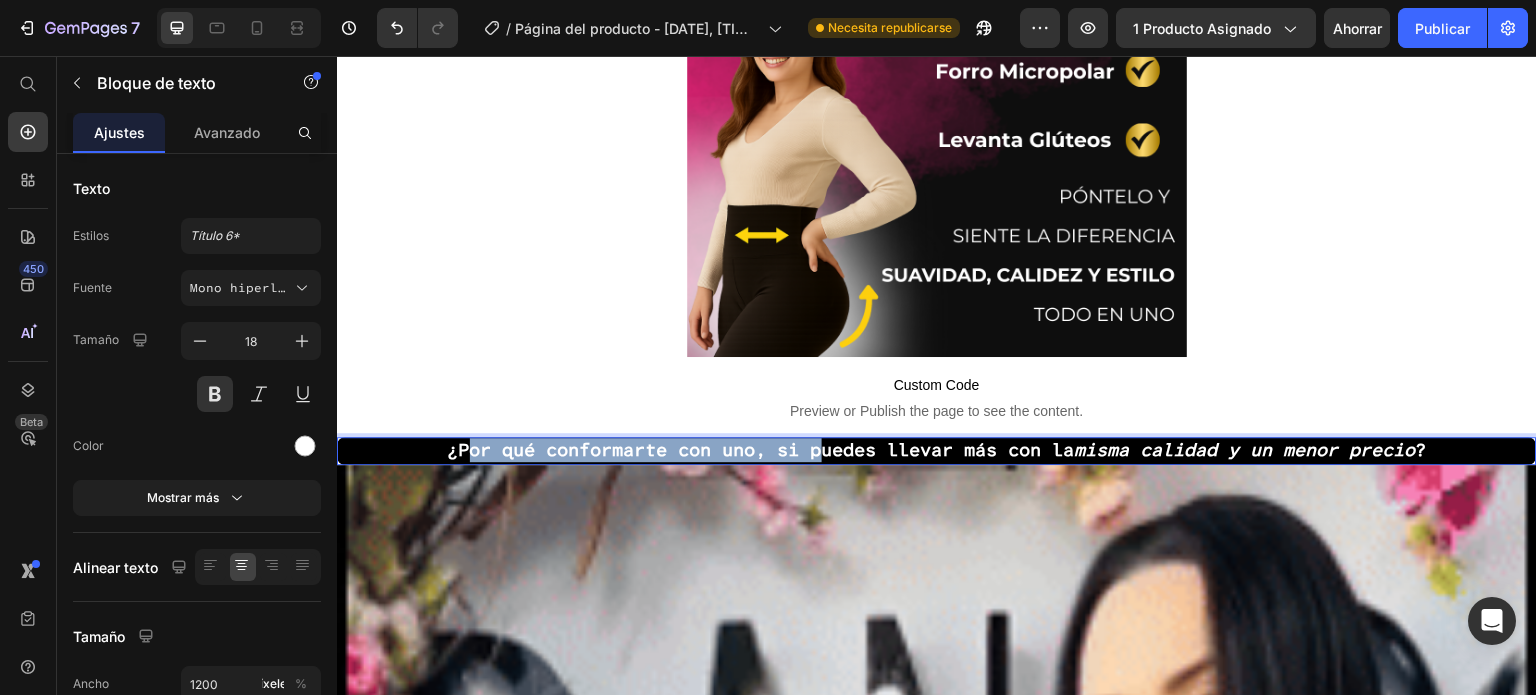 drag, startPoint x: 435, startPoint y: 456, endPoint x: 805, endPoint y: 450, distance: 370.04865 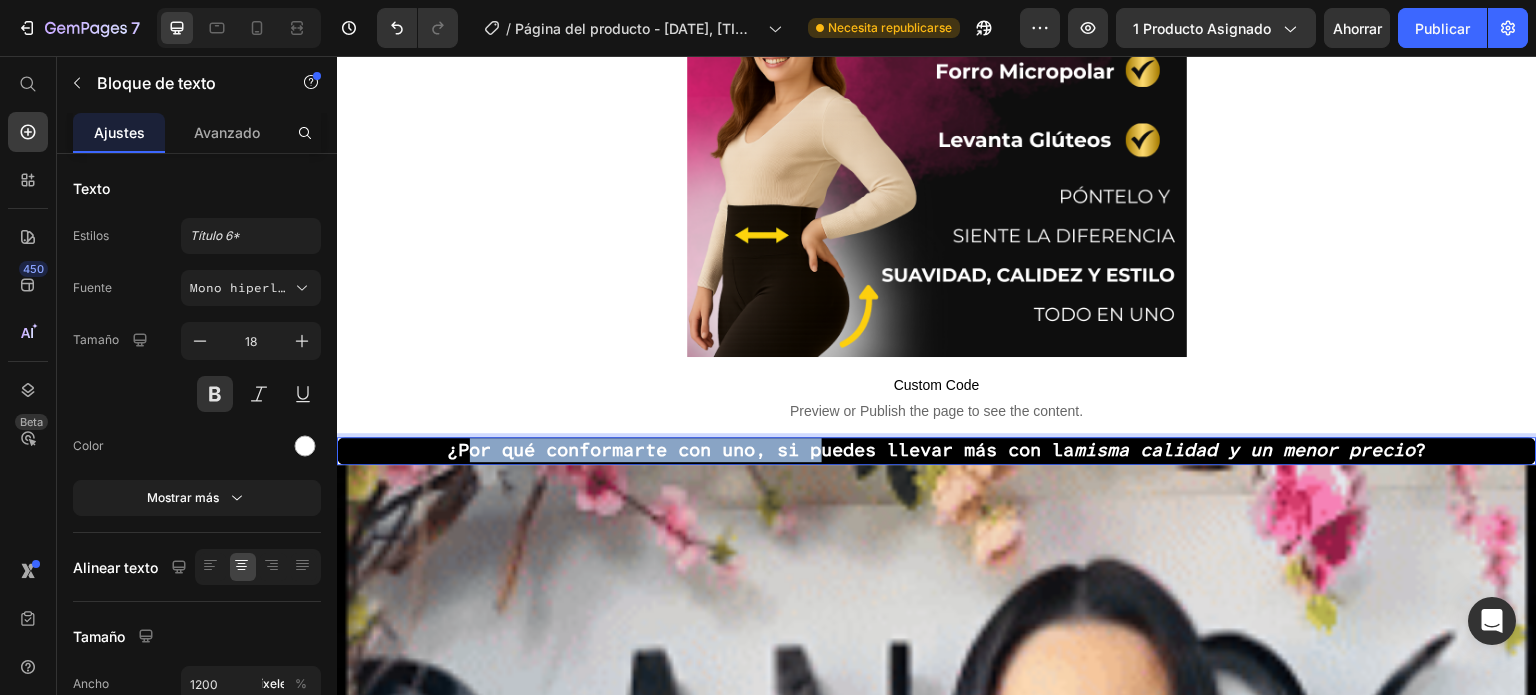 click on "¿Por qué conformarte con uno, si puedes llevar más con la  misma calidad y un menor precio ?" at bounding box center [937, 450] 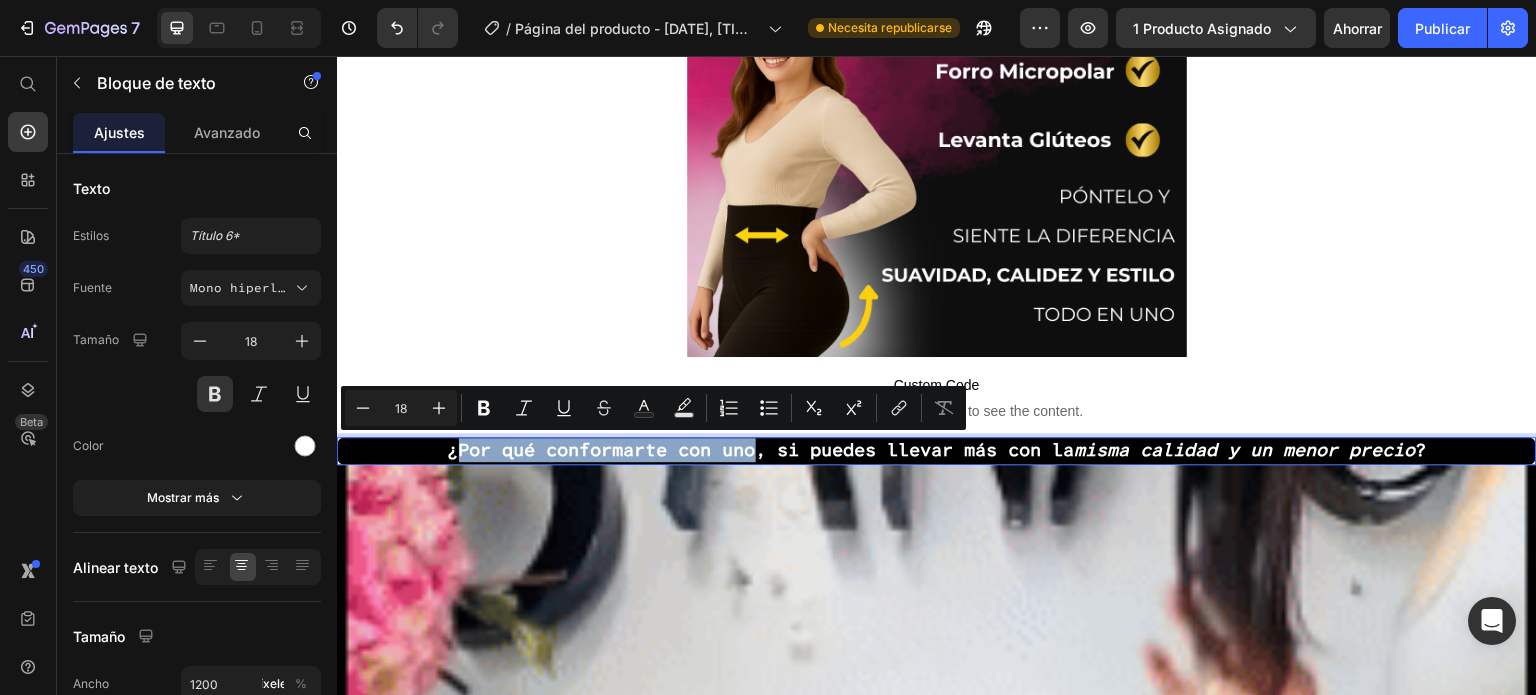 drag, startPoint x: 429, startPoint y: 452, endPoint x: 735, endPoint y: 448, distance: 306.02615 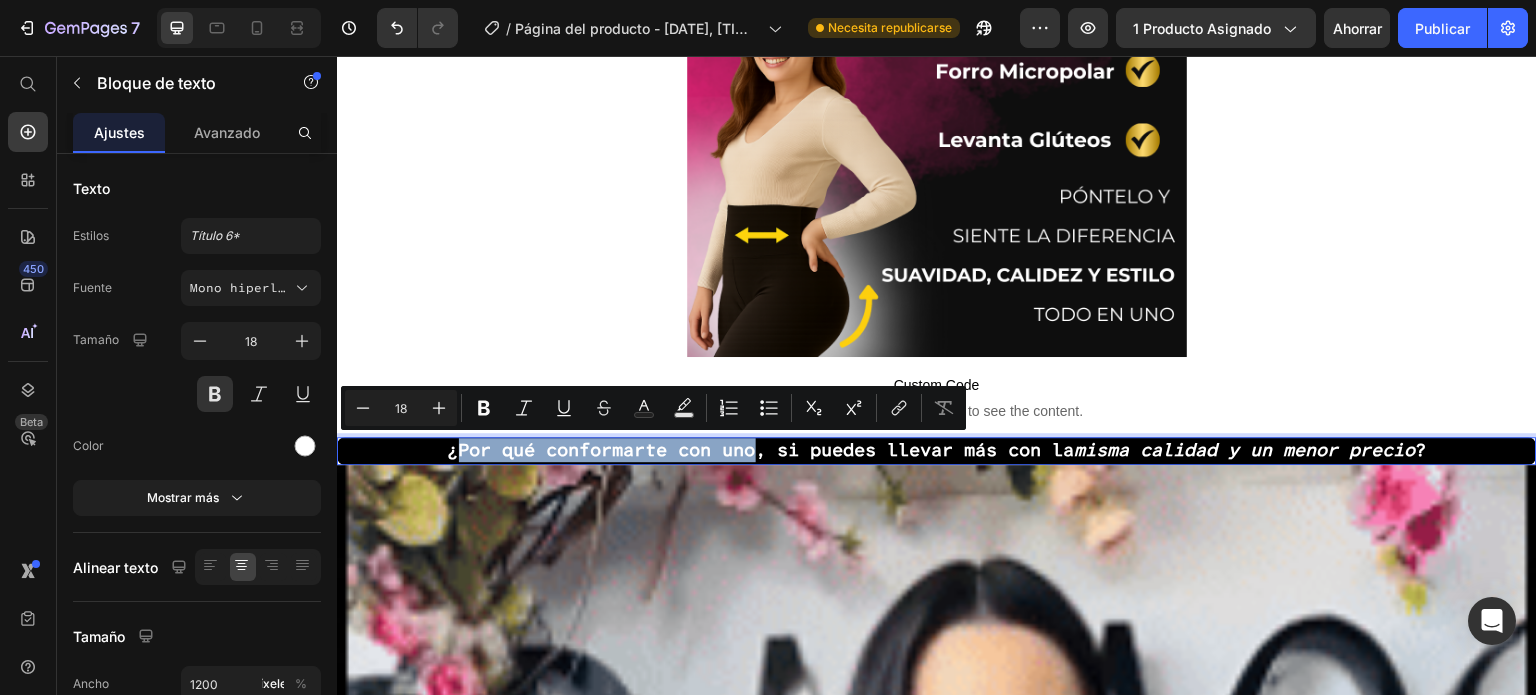 click on "¿Por qué conformarte con uno, si puedes llevar más con la  misma calidad y un menor precio ?" at bounding box center (937, 450) 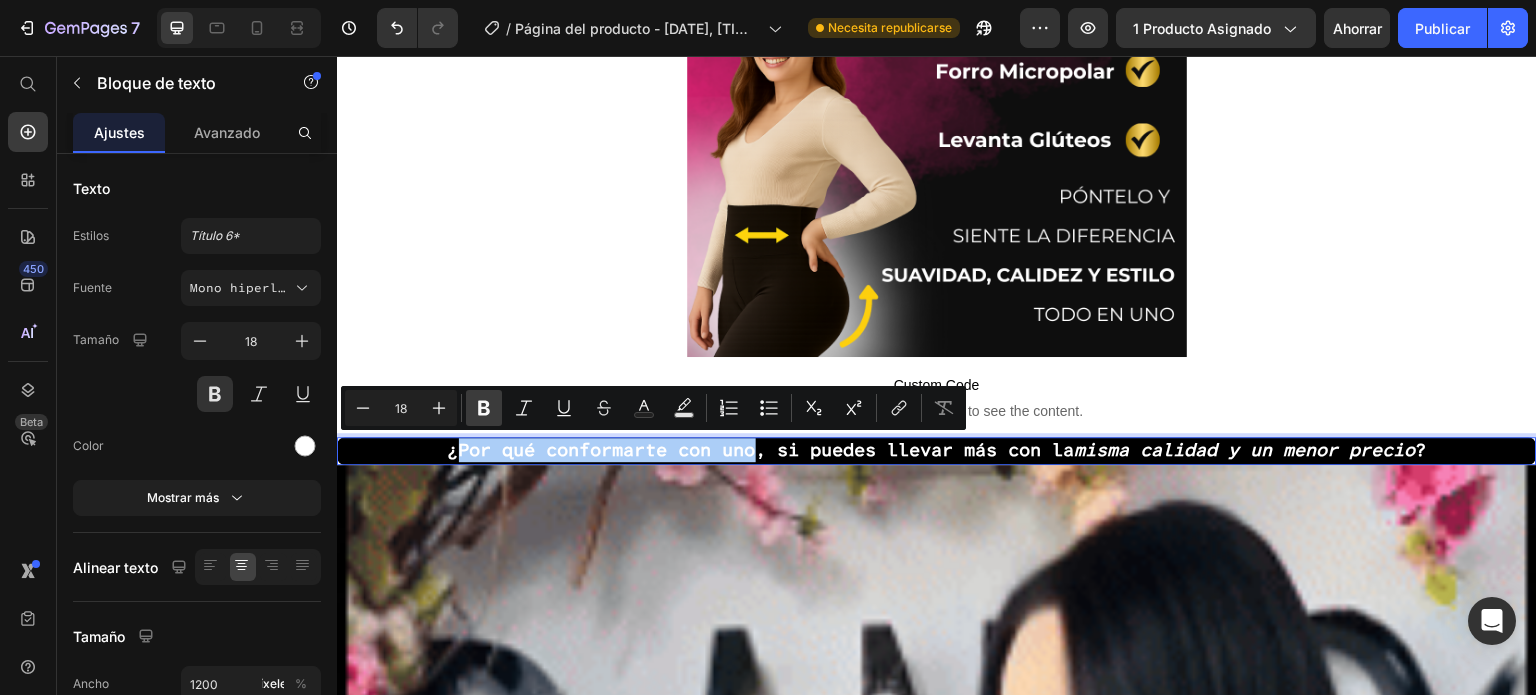 click 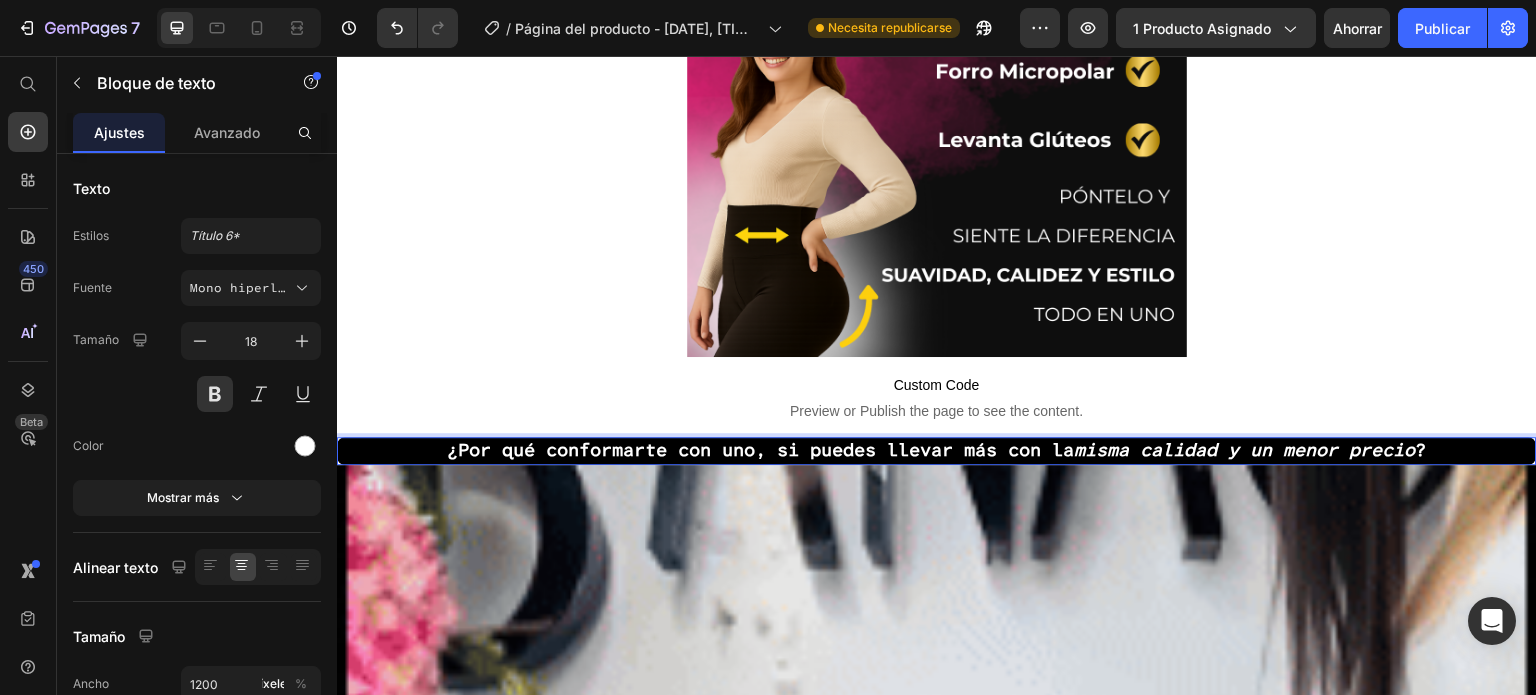 click on "¿ Por qué conformarte con uno , si puedes llevar más con la  misma calidad y un menor precio ?" at bounding box center (937, 450) 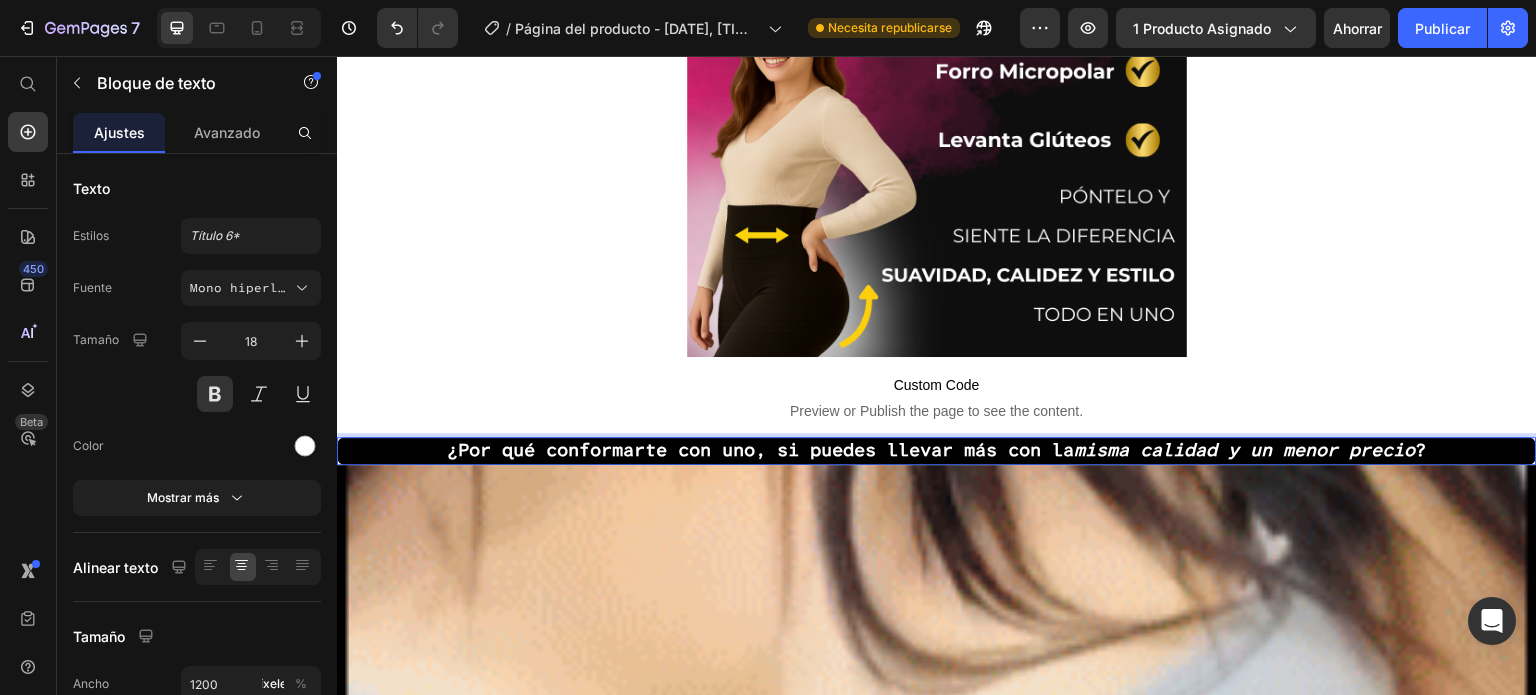 click on "¿ Por qué conformarte con uno , si puedes llevar más con la  misma calidad y un menor precio ?" at bounding box center [937, 450] 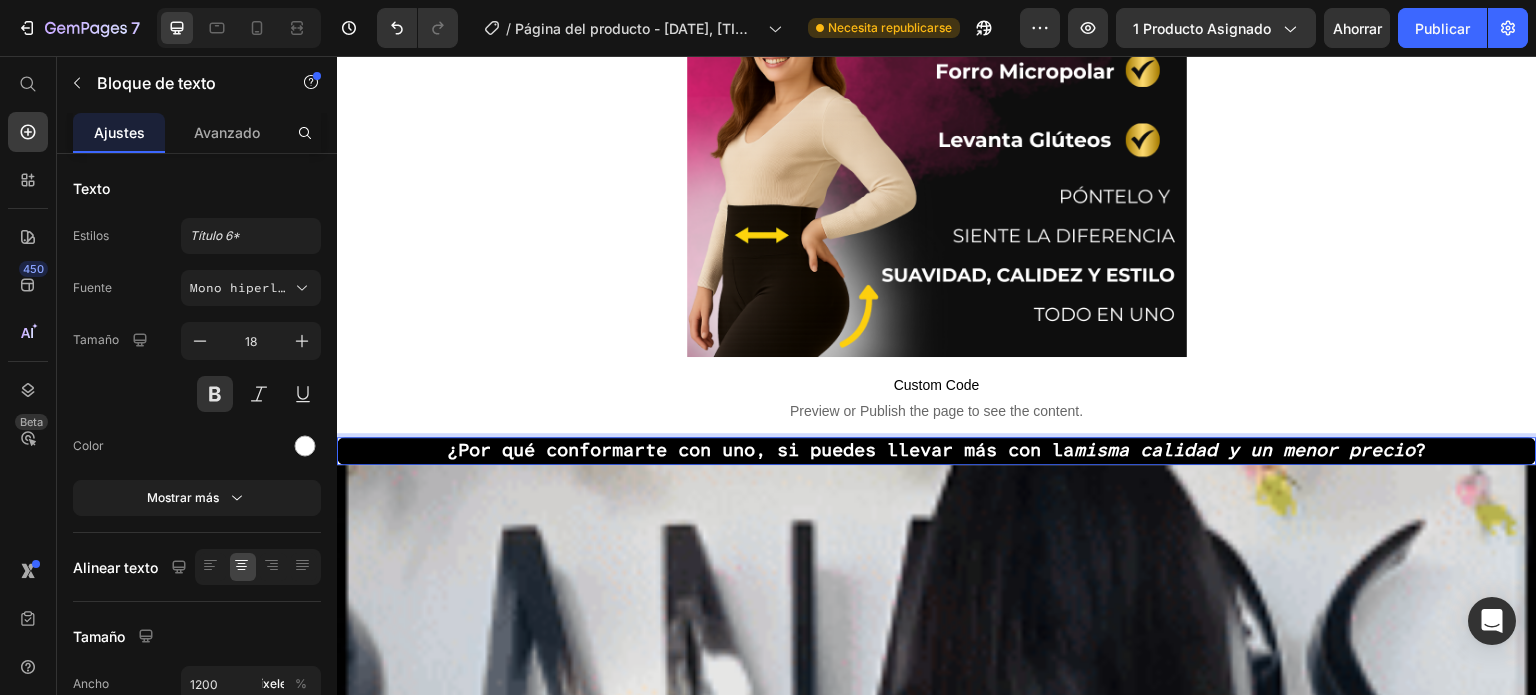 click on "Por qué conformarte con uno" at bounding box center [607, 450] 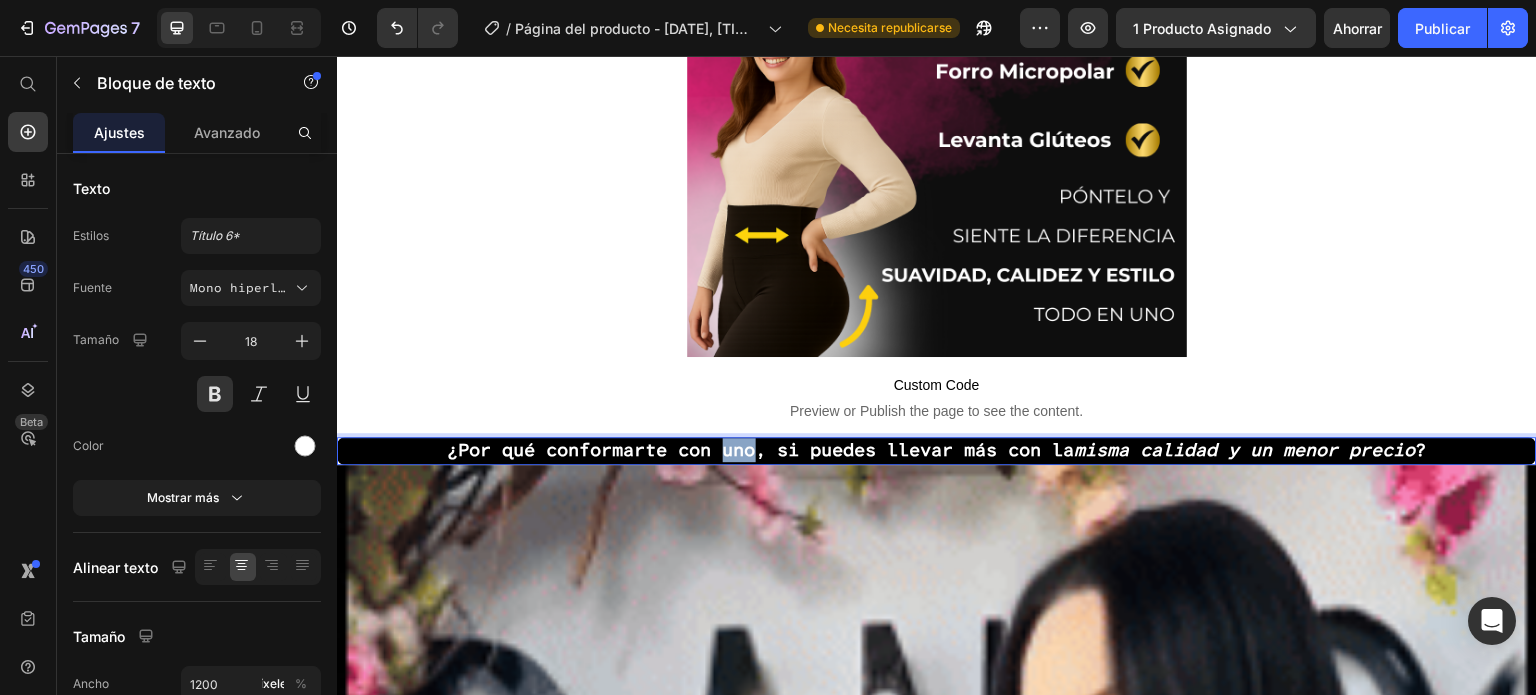 click on "Por qué conformarte con uno" at bounding box center (607, 450) 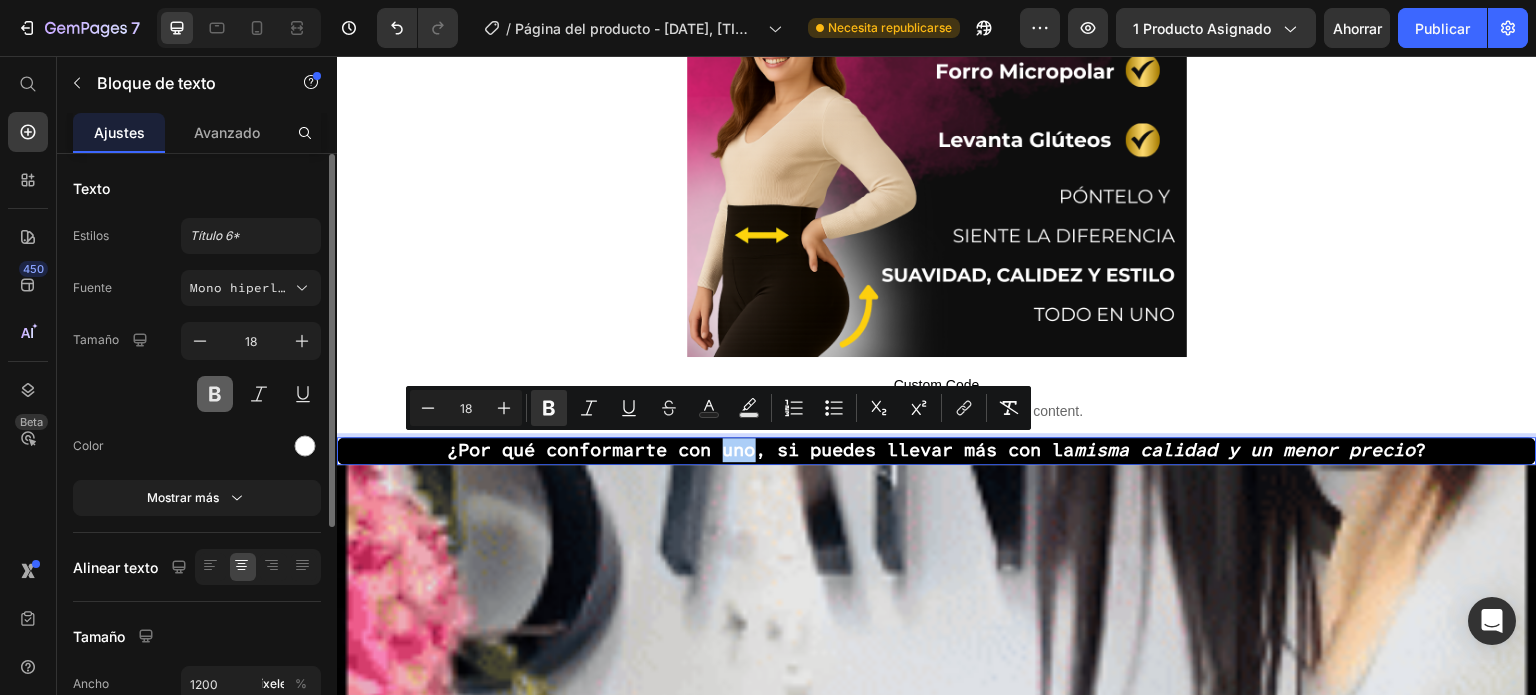 click at bounding box center (215, 394) 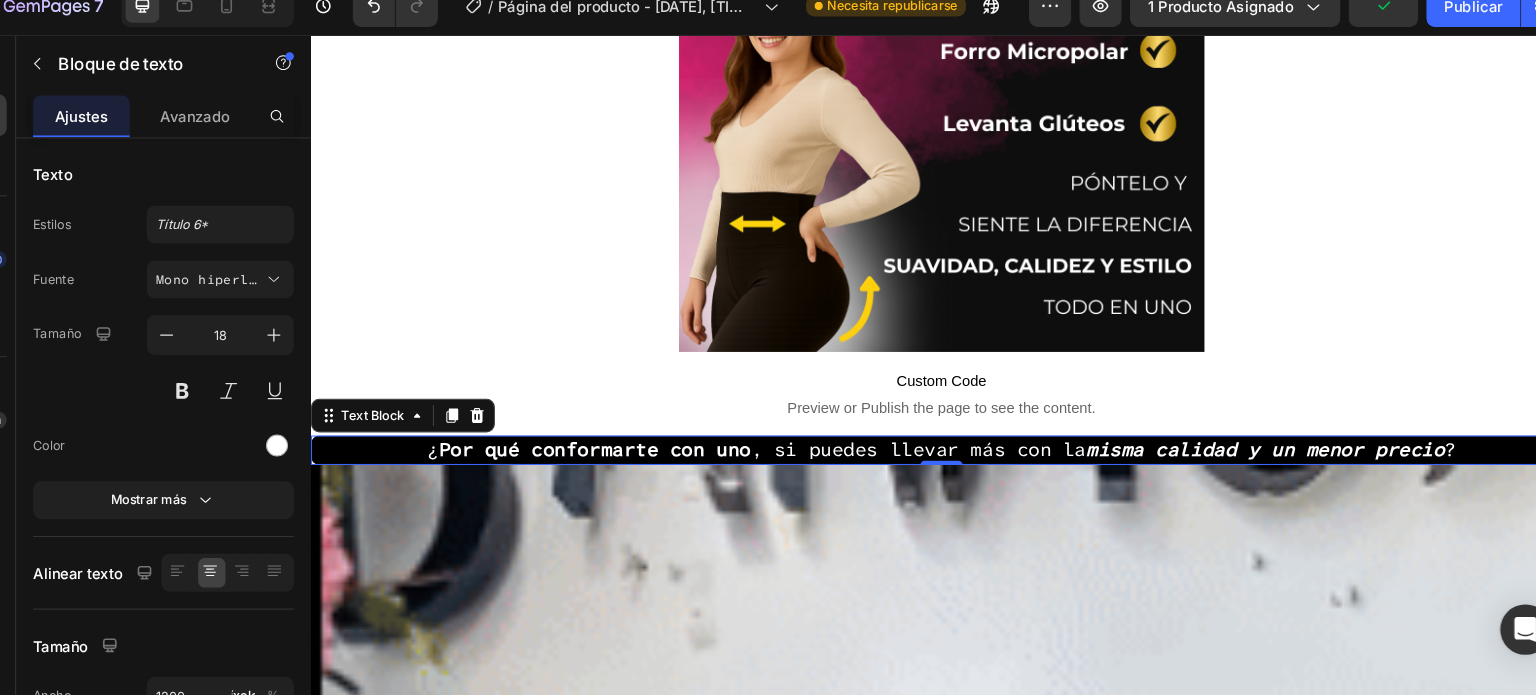 click on "Por qué conformarte con uno" at bounding box center [580, 429] 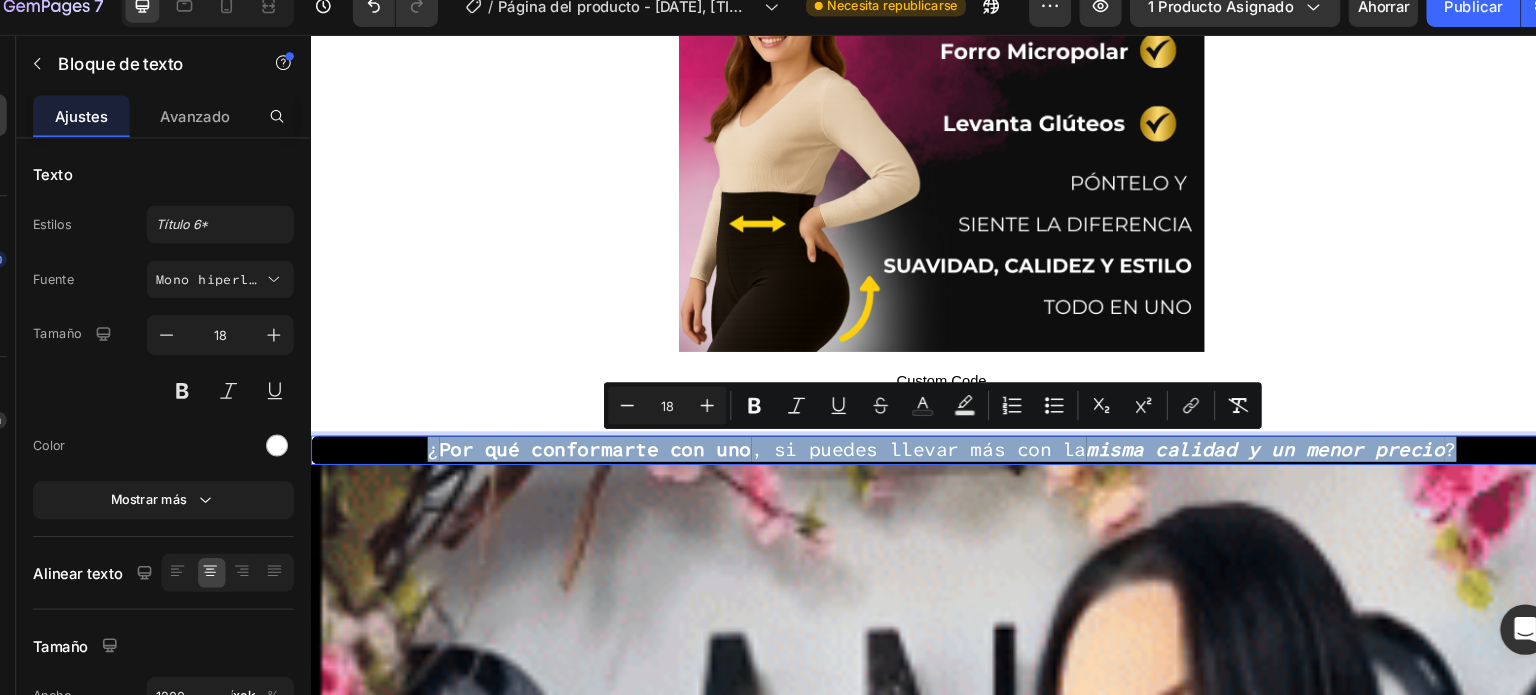 drag, startPoint x: 385, startPoint y: 431, endPoint x: 1475, endPoint y: 436, distance: 1090.0115 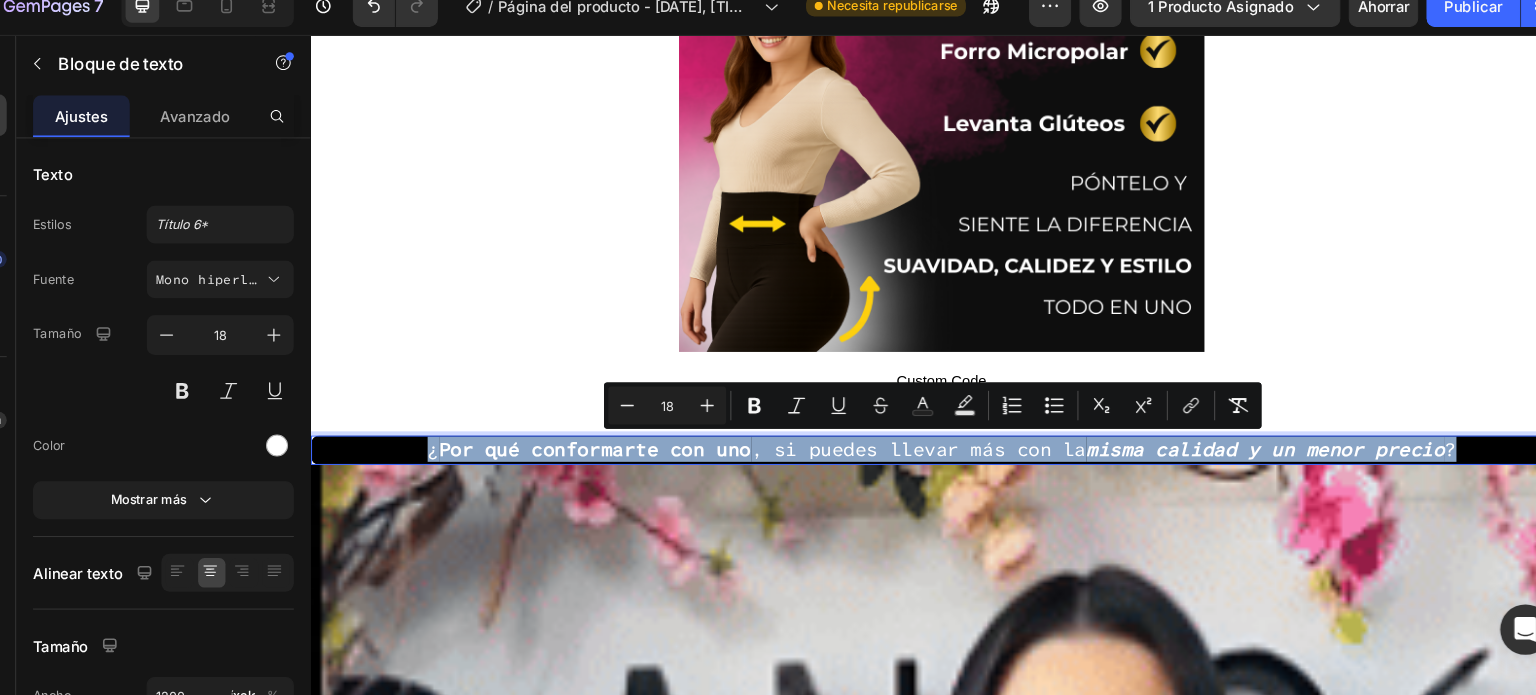 click on "¿ Por qué conformarte con uno , si puedes llevar más con la  misma calidad y un menor precio ?" at bounding box center (910, 429) 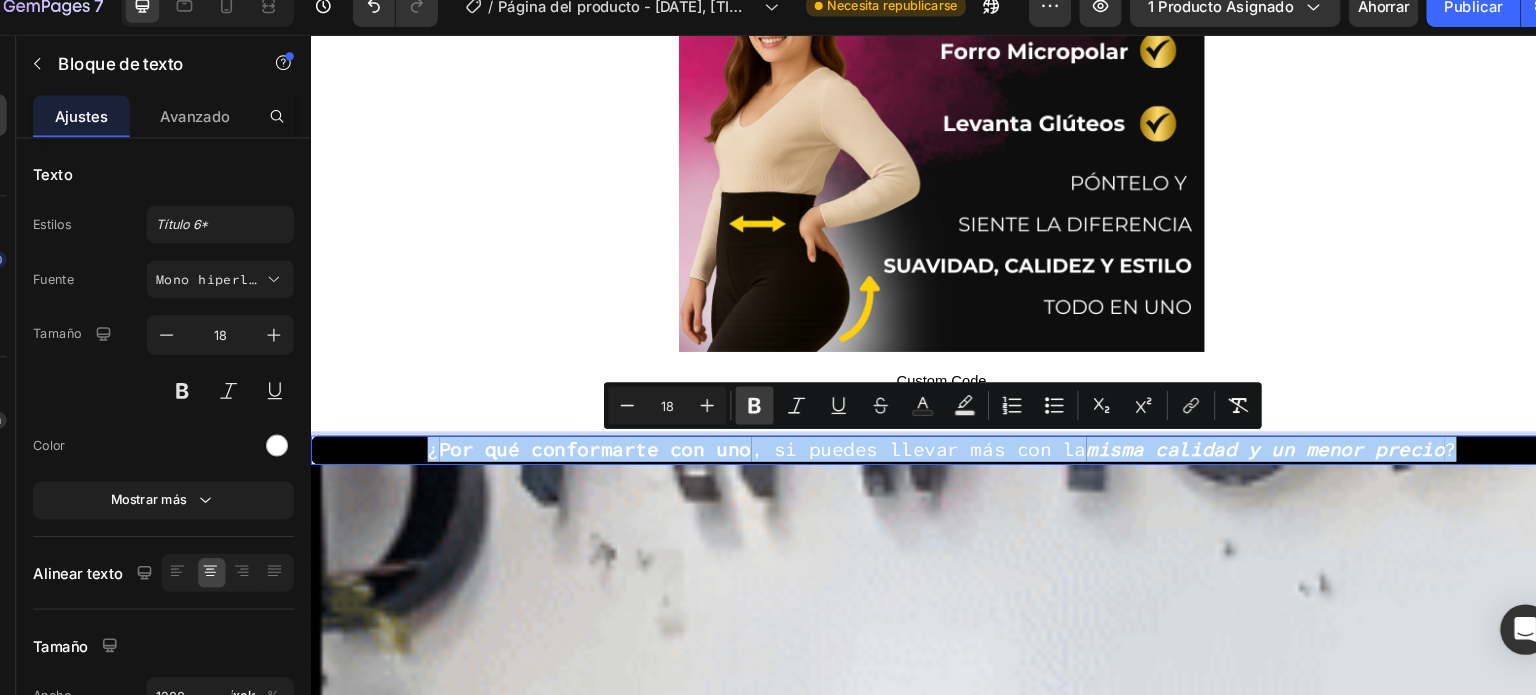 click on "Bold" at bounding box center (759, 408) 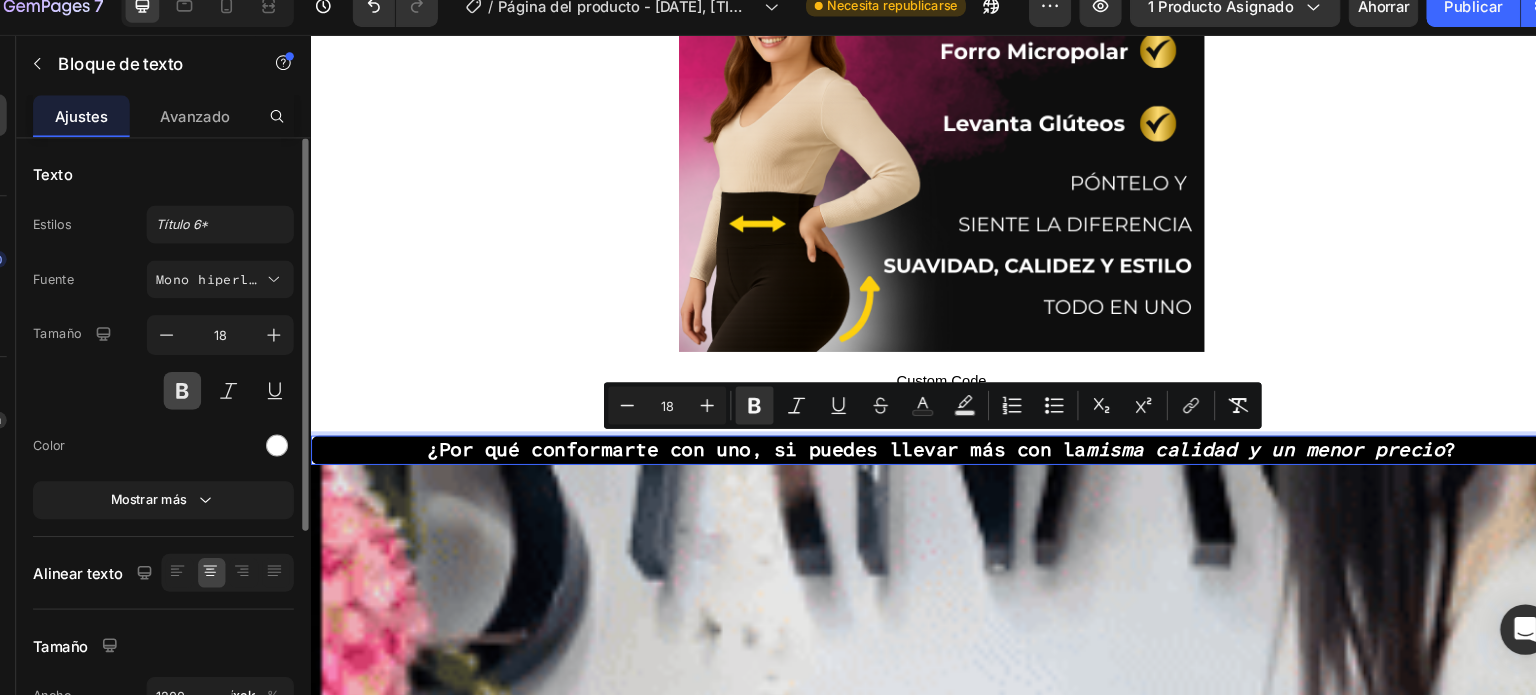 click at bounding box center (215, 394) 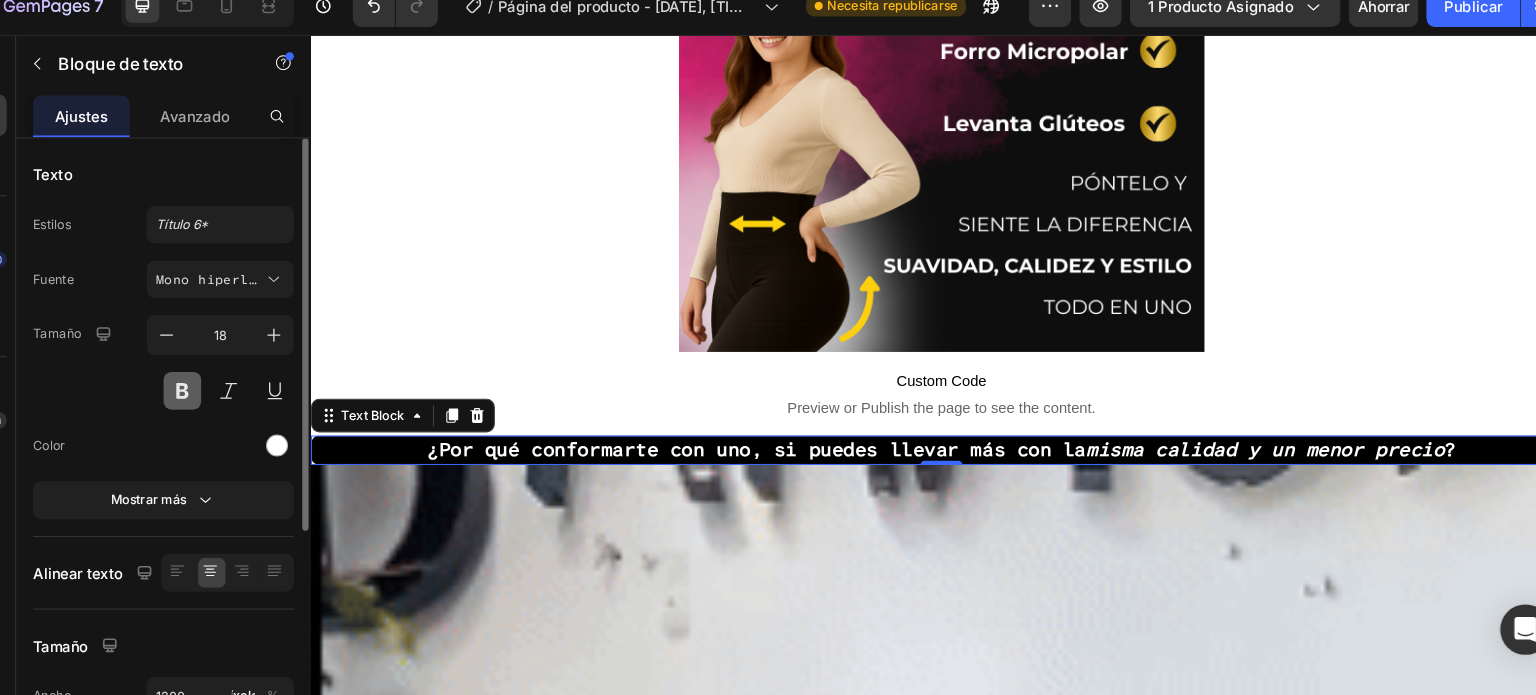click at bounding box center (215, 394) 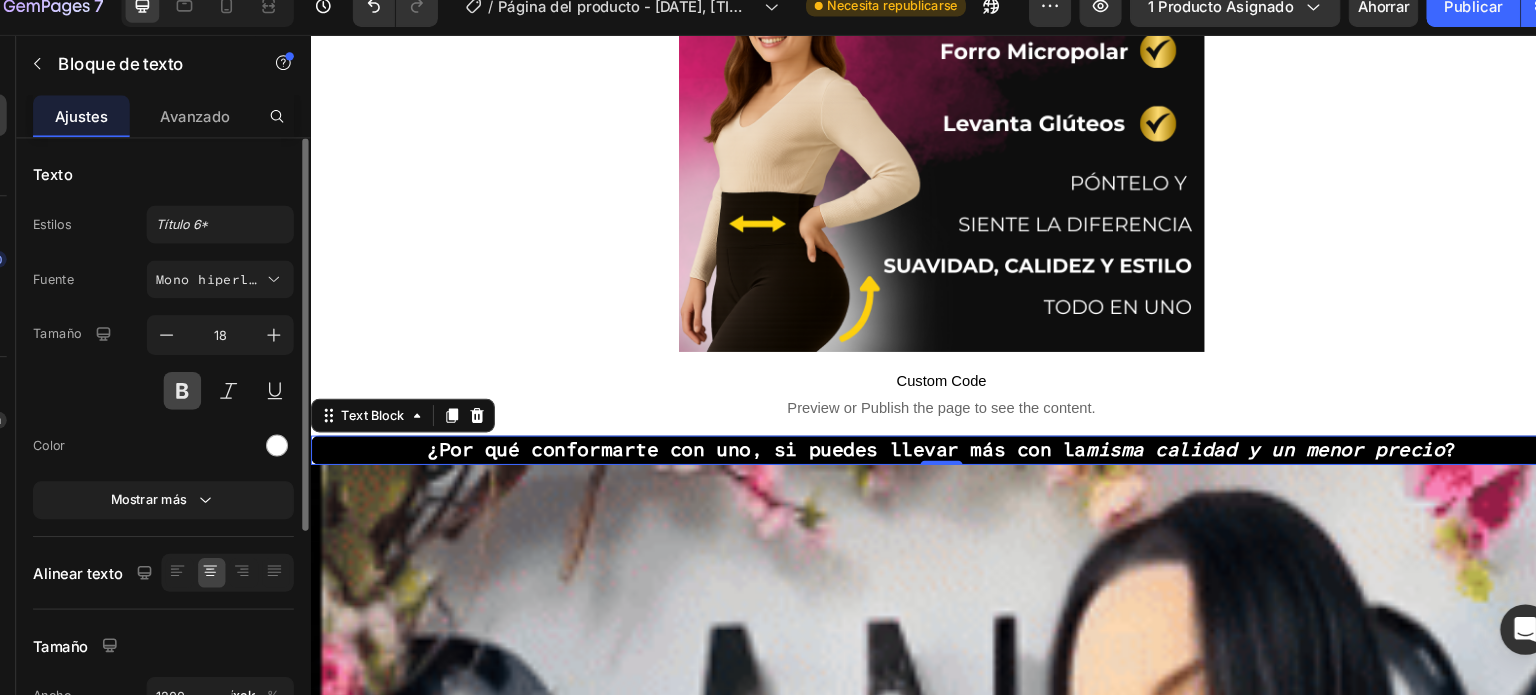 click at bounding box center [215, 394] 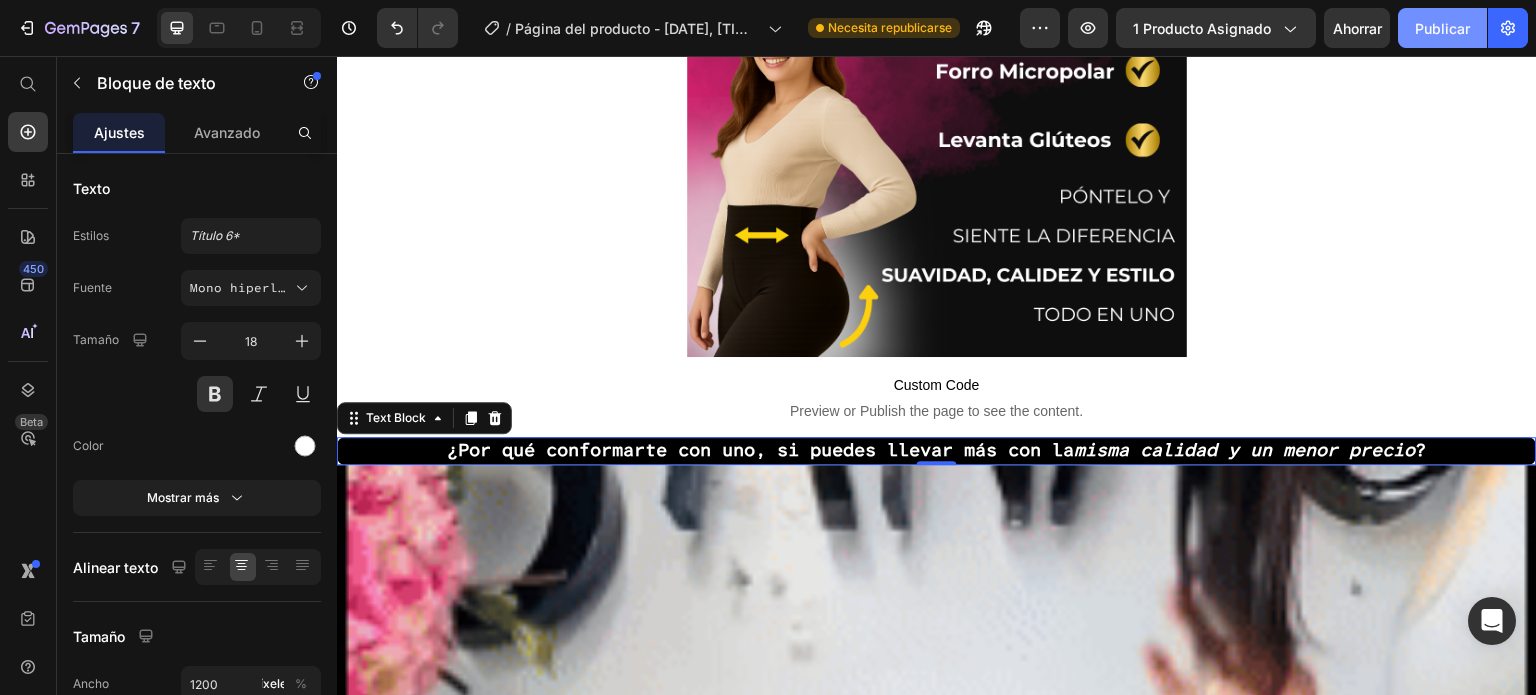 click on "Publicar" at bounding box center (1442, 28) 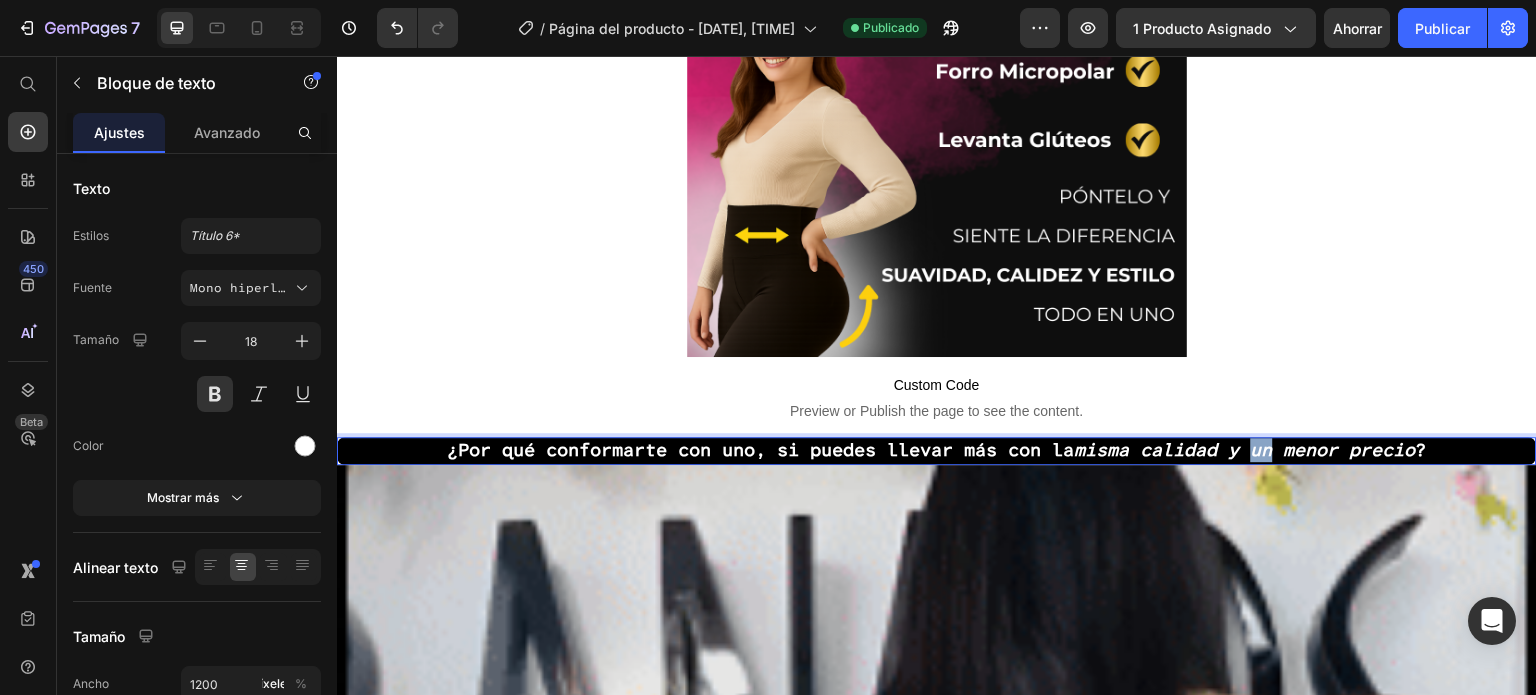 click on "misma calidad y un menor precio" at bounding box center (1245, 450) 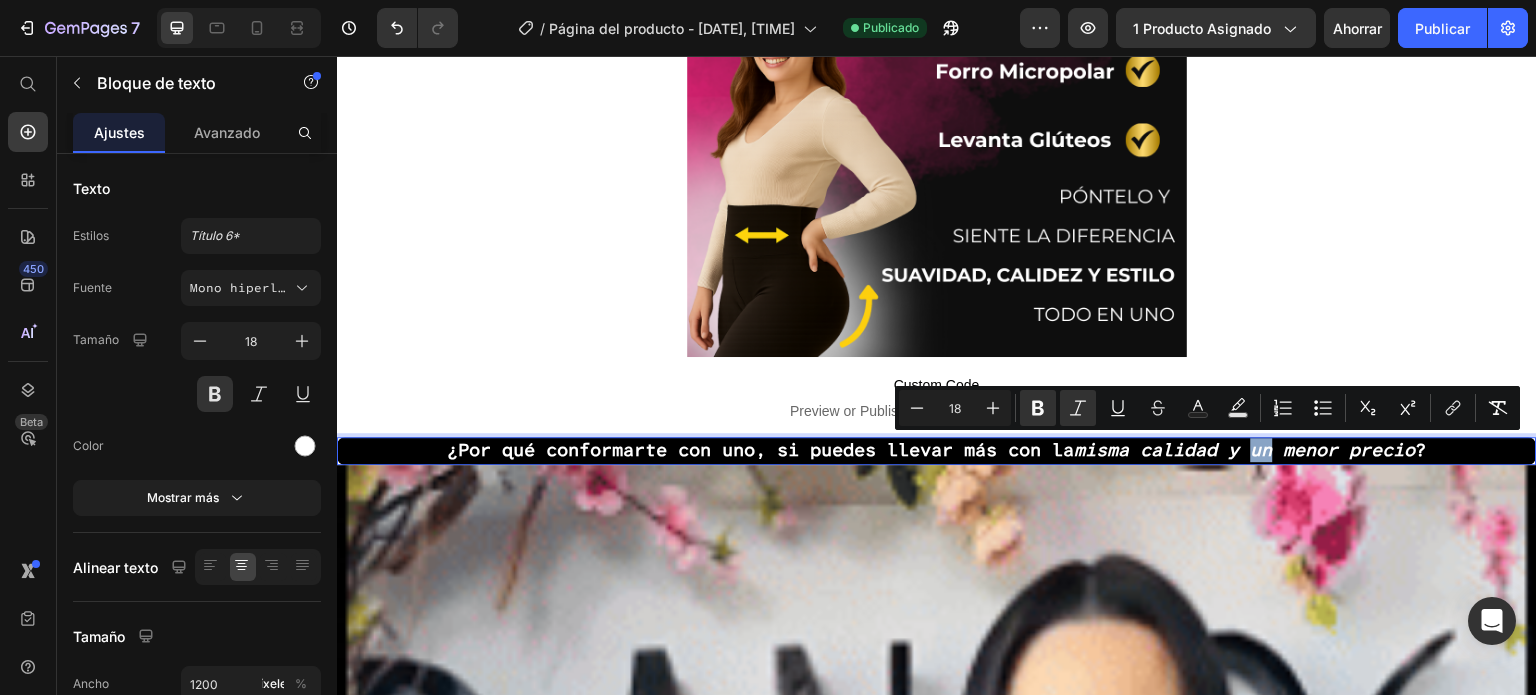 click on "misma calidad y un menor precio" at bounding box center (1245, 450) 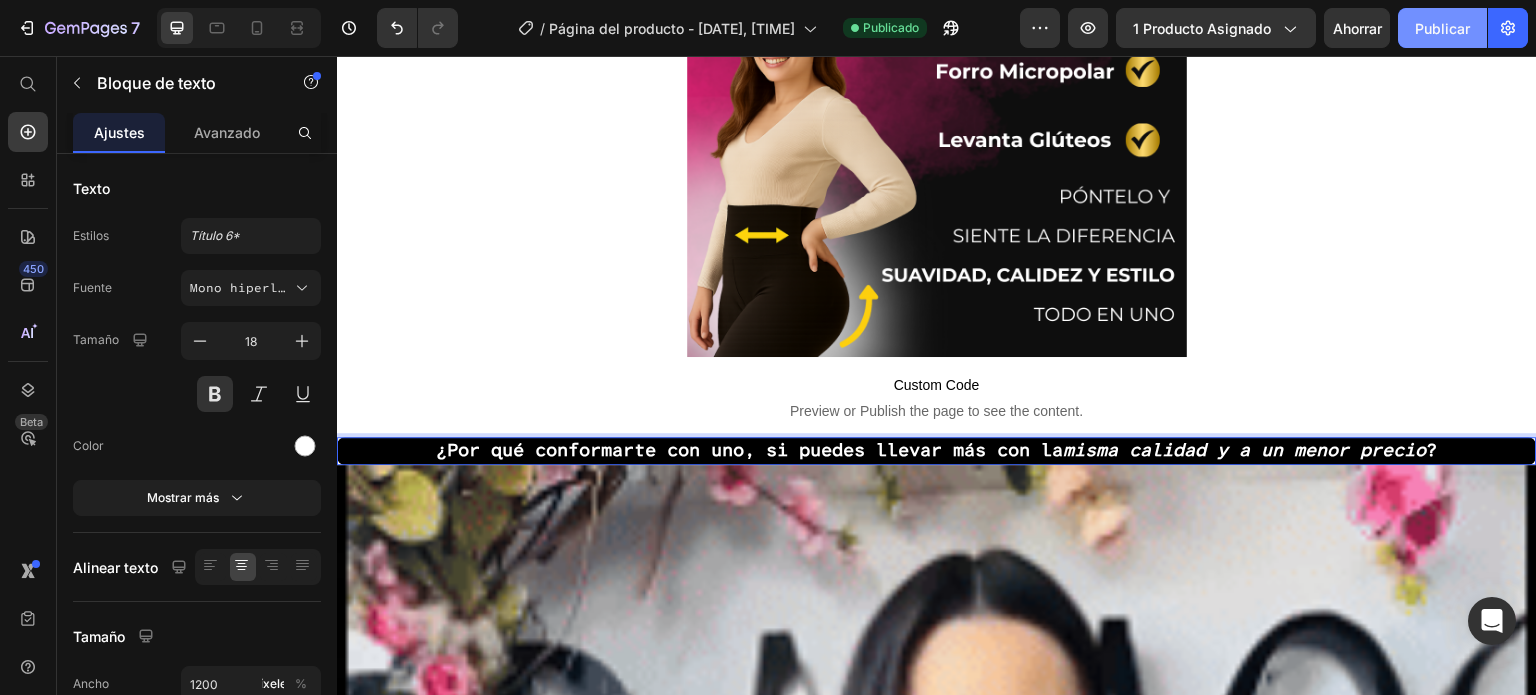 click on "Publicar" 